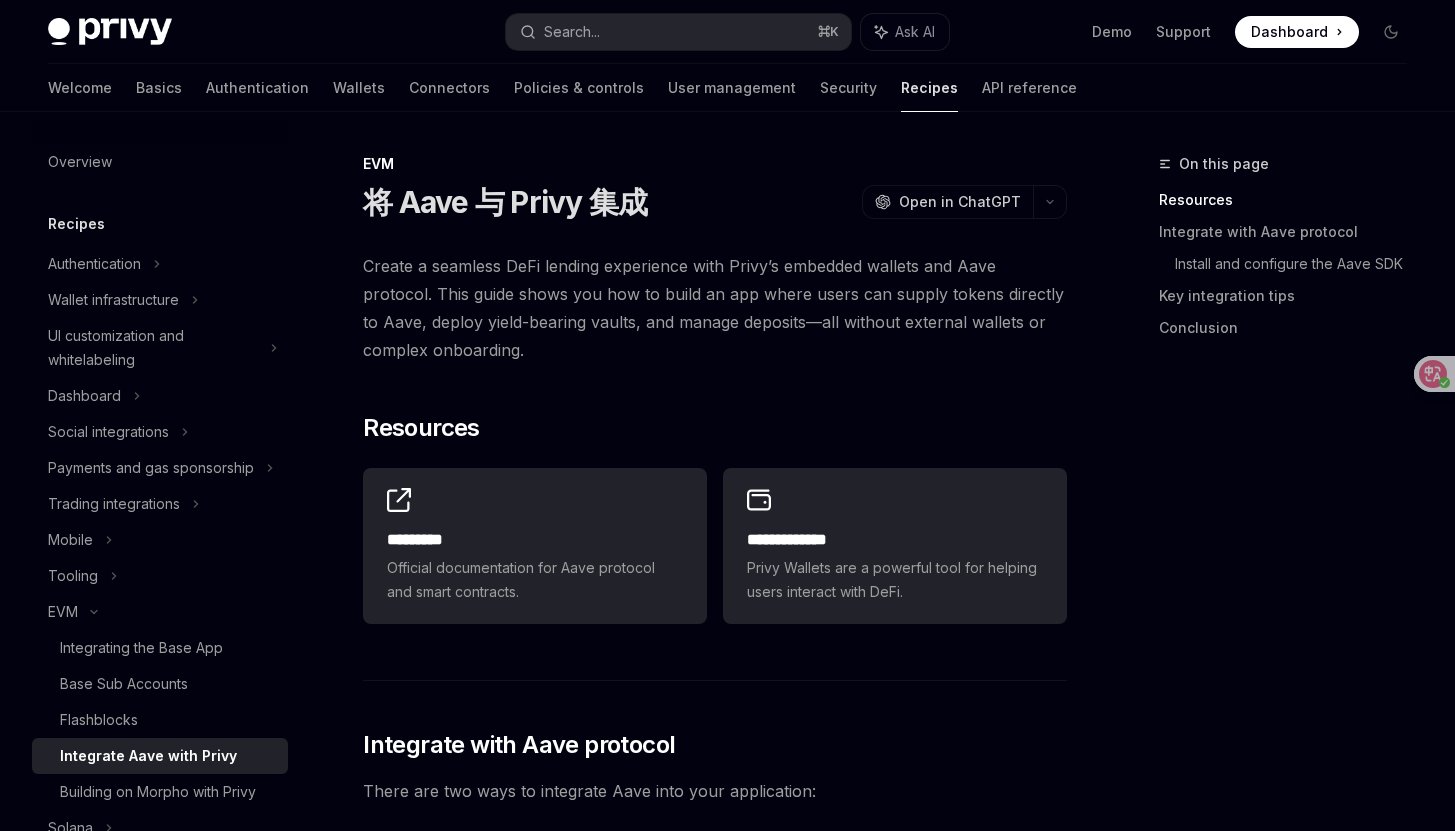 scroll, scrollTop: 0, scrollLeft: 0, axis: both 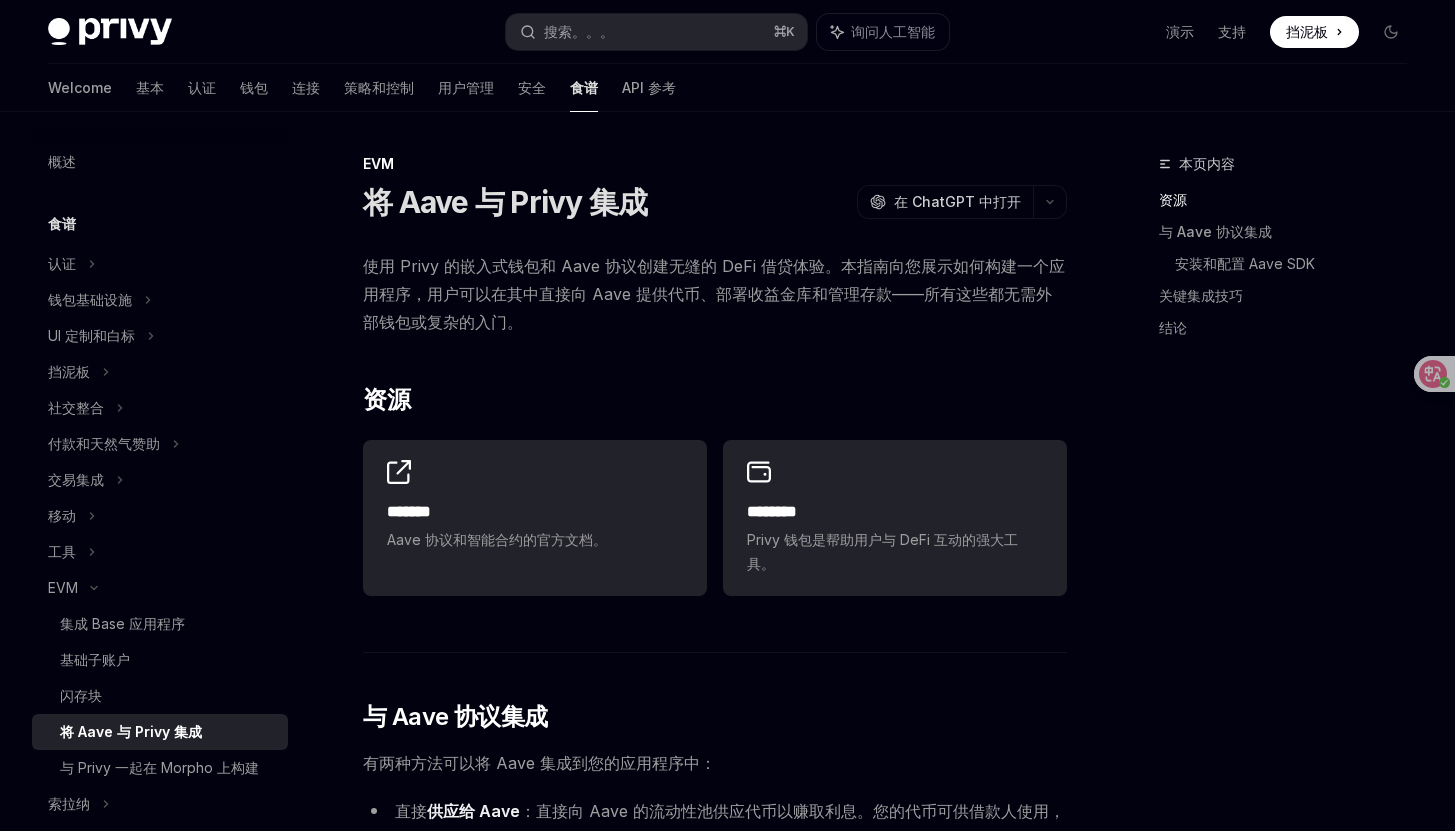 click on "使用 Privy 的嵌入式钱包和 Aave 协议创建无缝的 DeFi 借贷体验。本指南向您展示如何构建一个应用程序，用户可以在其中直接向 Aave 提供代币、部署收益金库和管理存款——所有这些都无需外部钱包或复杂的入门。
​ 资源
******* Aave 协议和智能合约的官方文档。 ******** Privy 钱包是帮助用户与 DeFi 互动的强大工具。
​ 与 Aave 协议集成
有两种方法可以将 Aave 集成到您的应用程序中：
直接 供应给 Aave ：直接向 Aave 的流动性池供应代币以赚取利息。您的代币可供借款人使用，您可以从利息支付中赚取收益。
创建托管 Aave 金库  ：创建符合 ERC-4626 标准的金库，用于保存 aToken（Aave 的计息代币）。金库允许应用程序代表用户管理提供的代币，并赚取一定比例的收益。
在本演练中，我们将演示如何使用  Base Sepolia  和  WETH 借贷池  BGD Labs 地址簿
​
反应   ​" at bounding box center [715, 4169] 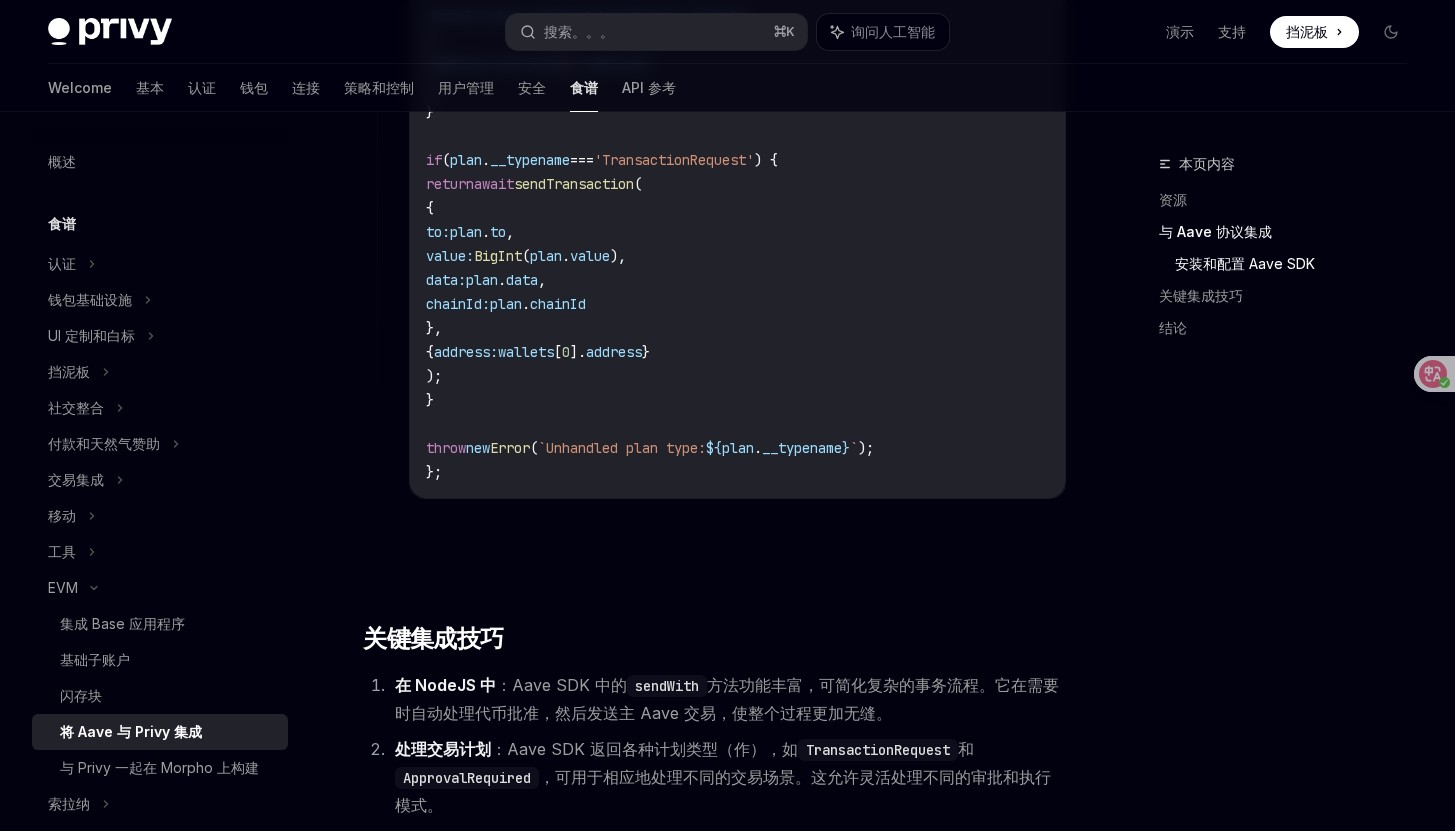 scroll, scrollTop: 7452, scrollLeft: 0, axis: vertical 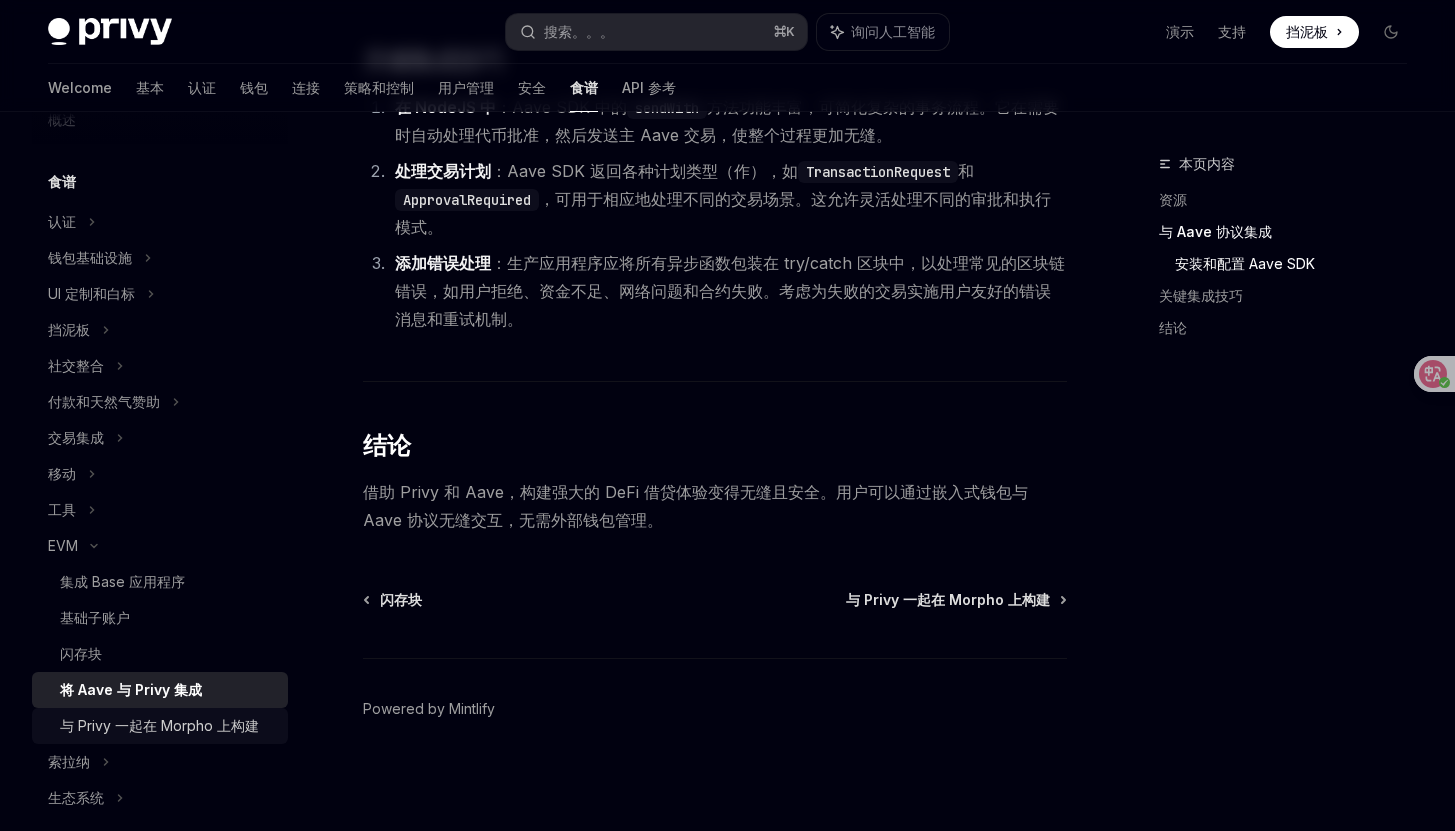 click on "与 Privy 一起在 Morpho 上构建" at bounding box center (159, 725) 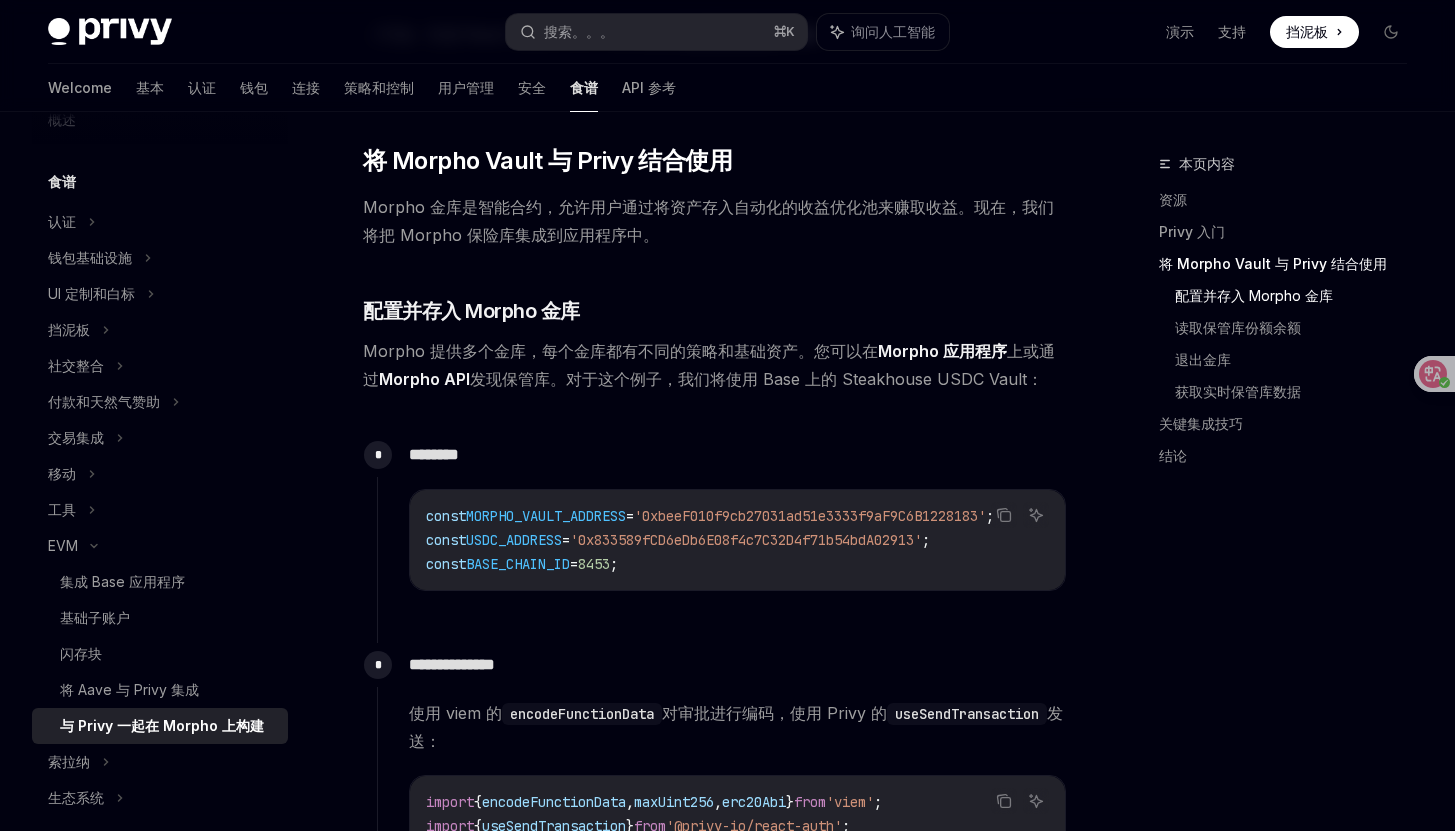scroll, scrollTop: 0, scrollLeft: 0, axis: both 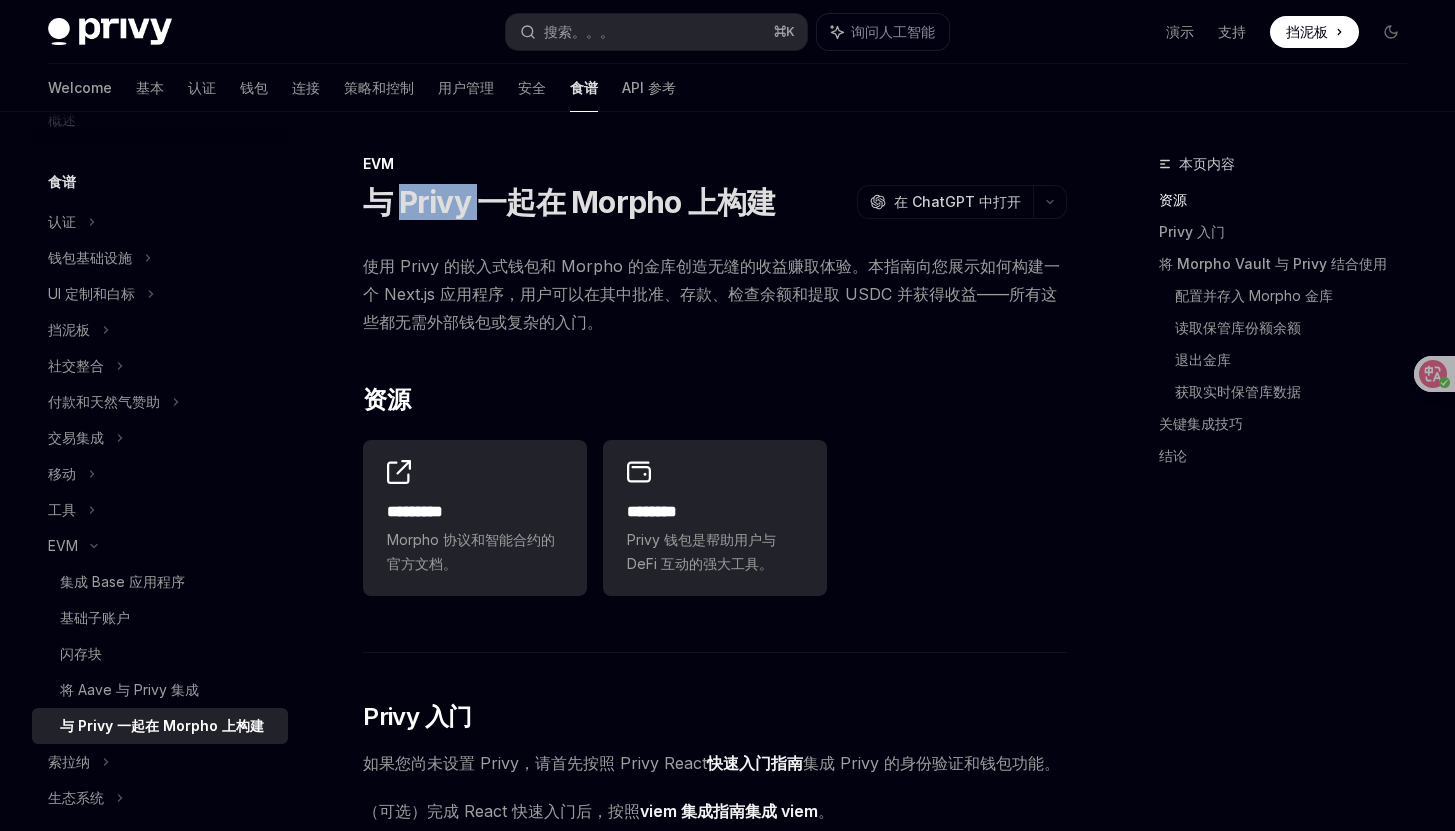 drag, startPoint x: 473, startPoint y: 197, endPoint x: 396, endPoint y: 194, distance: 77.05842 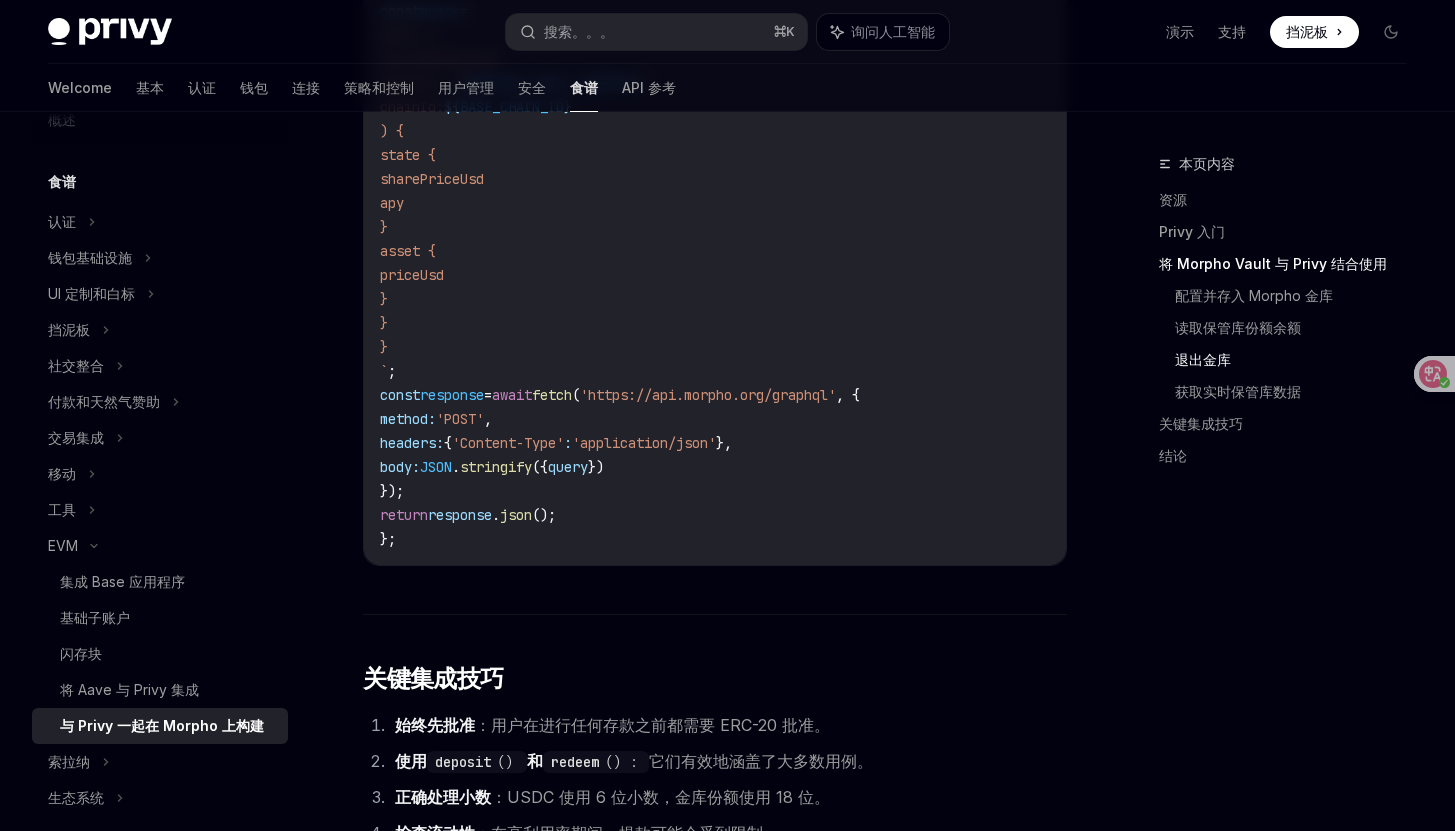 scroll, scrollTop: 4539, scrollLeft: 0, axis: vertical 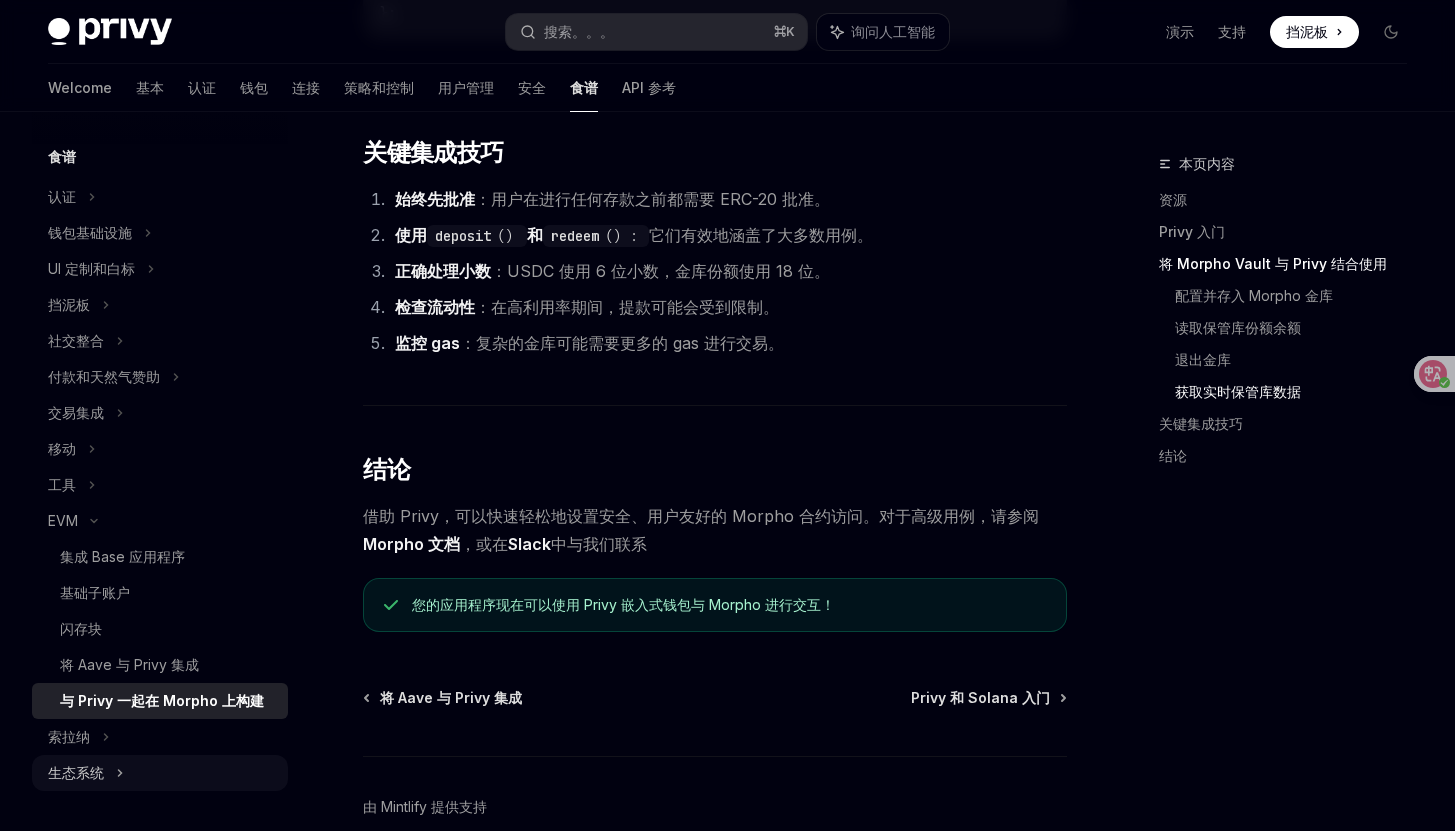 click 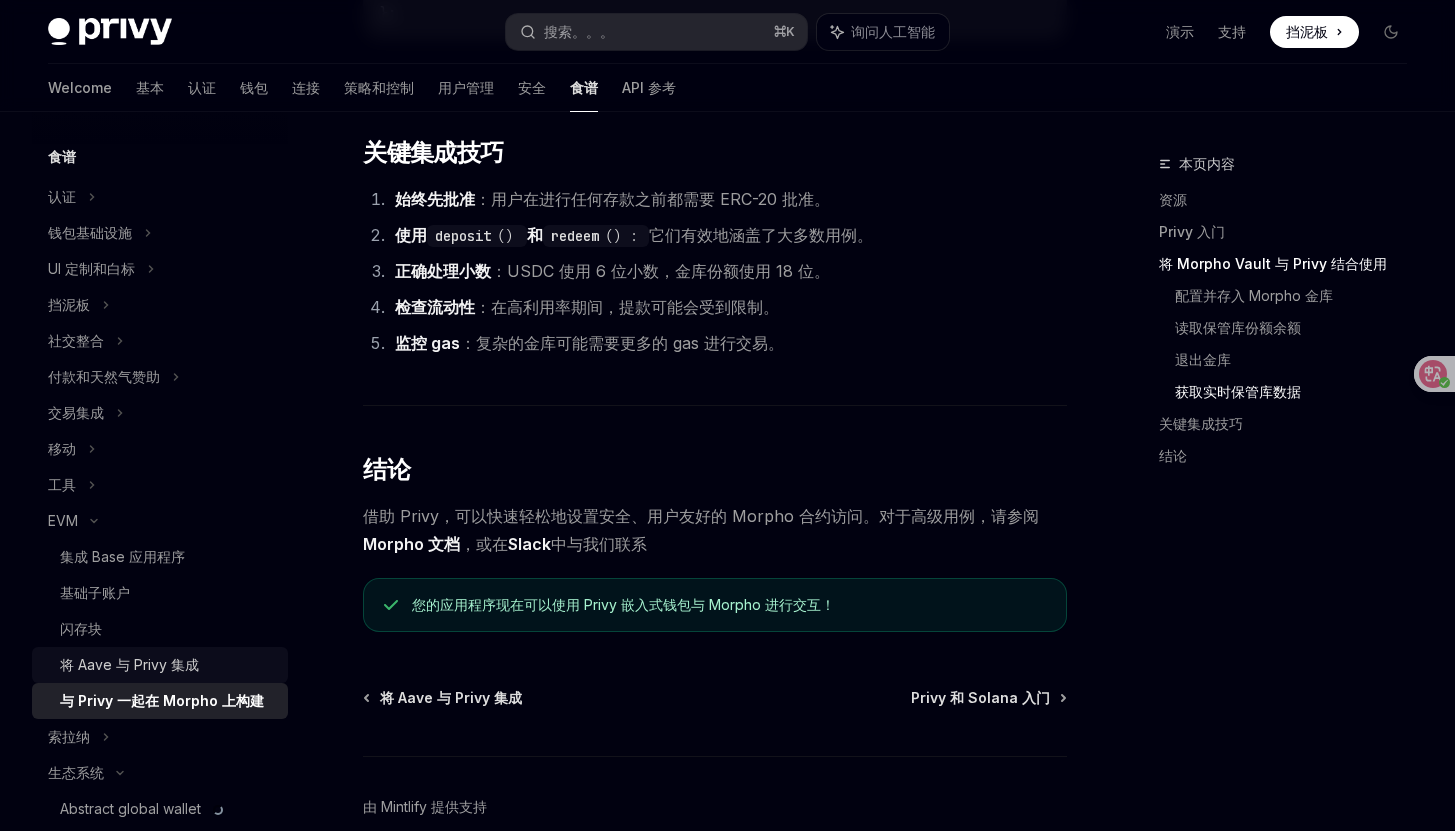scroll, scrollTop: 103, scrollLeft: 0, axis: vertical 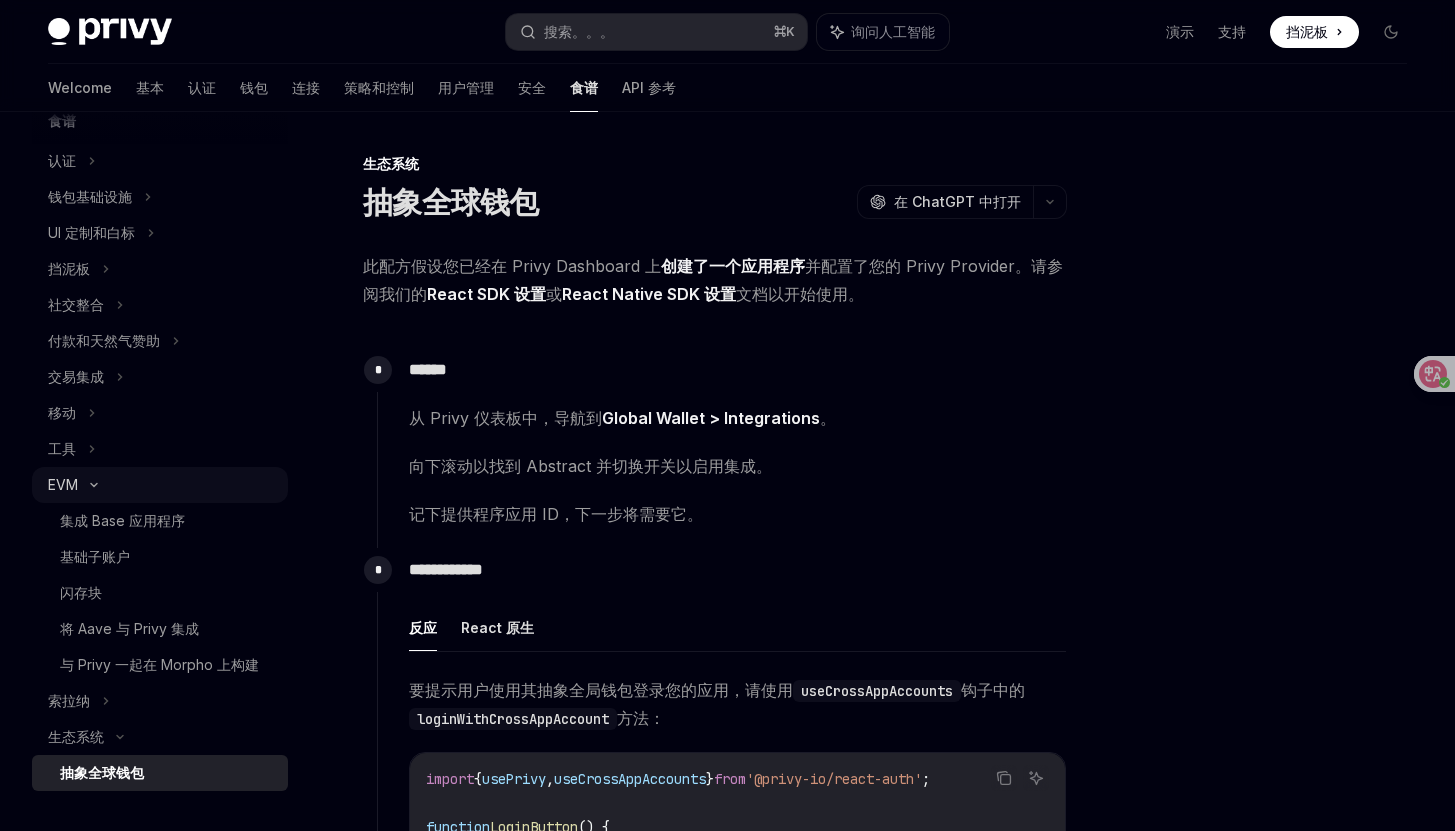 click on "EVM" at bounding box center [160, 485] 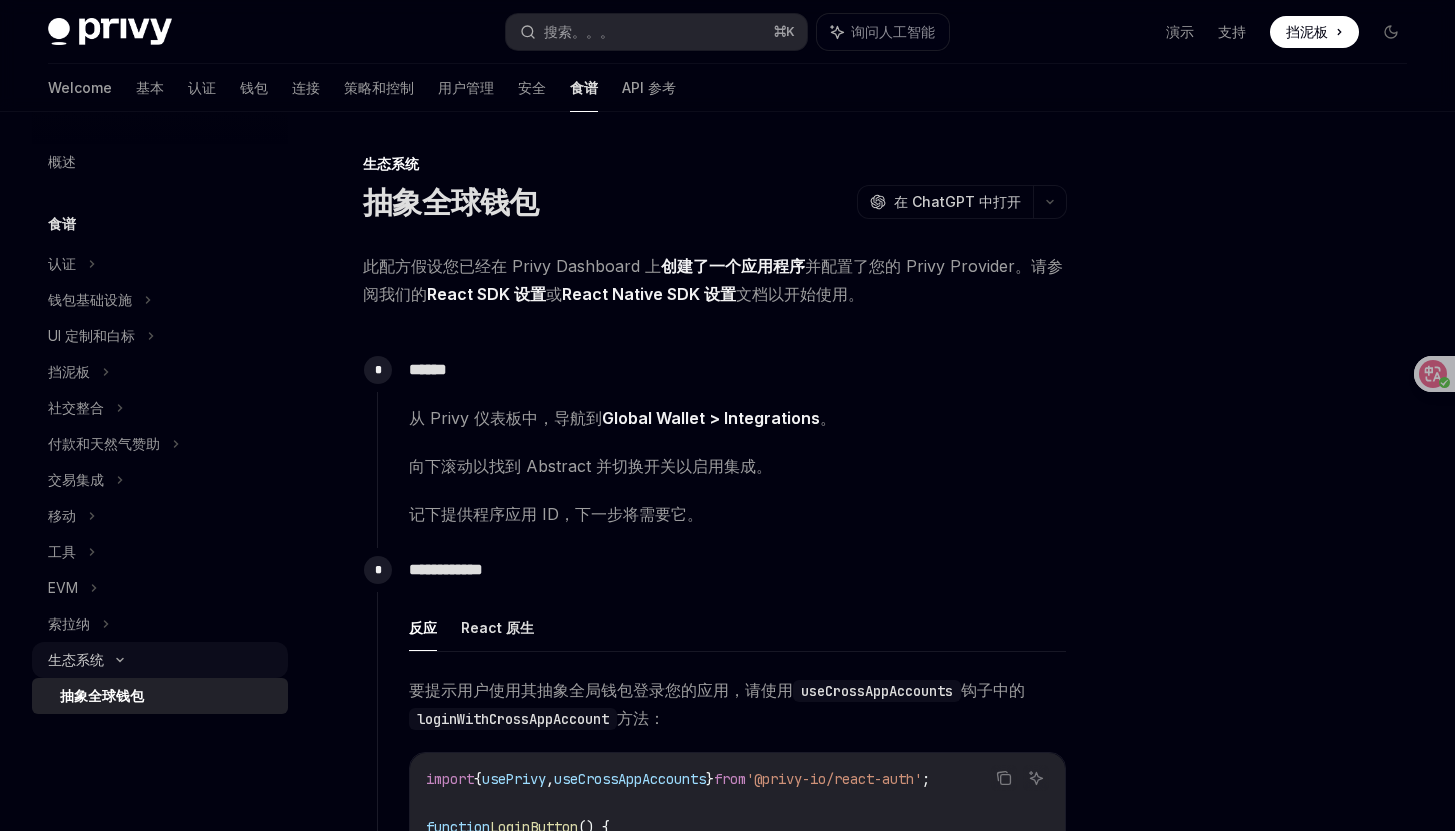 click on "生态系统" at bounding box center [160, 660] 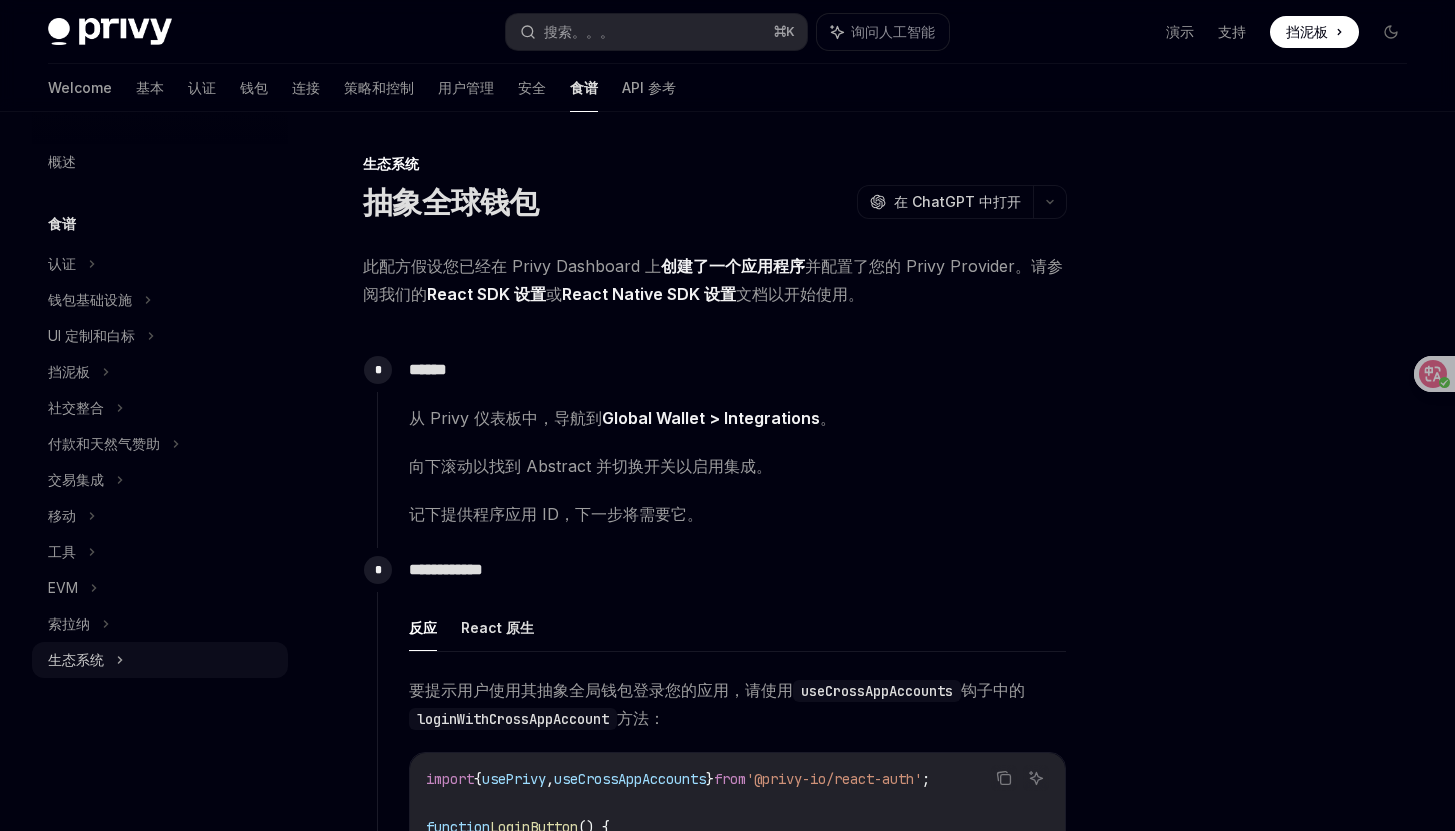 scroll, scrollTop: 185, scrollLeft: 0, axis: vertical 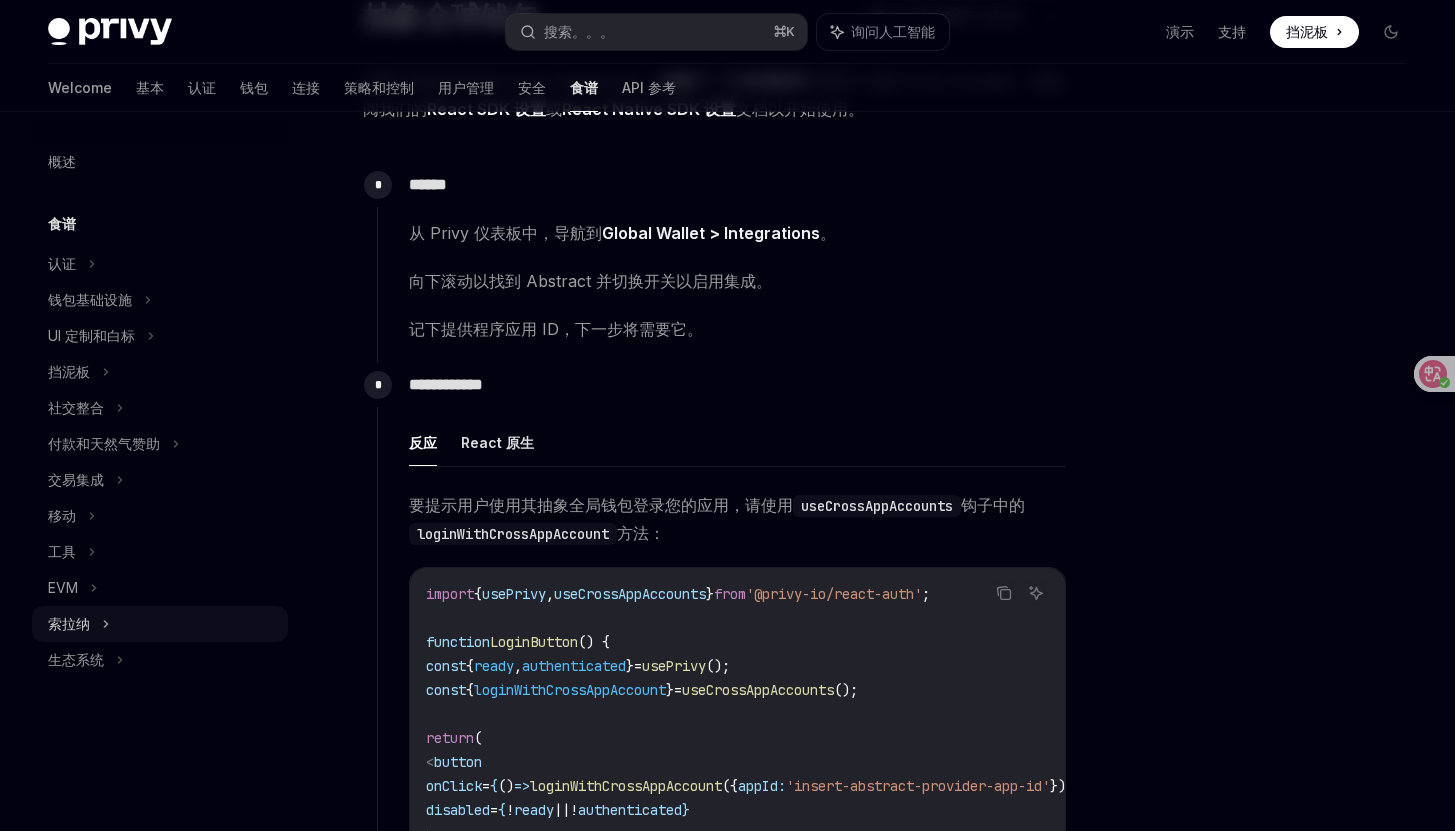 click on "索拉纳" at bounding box center [160, 624] 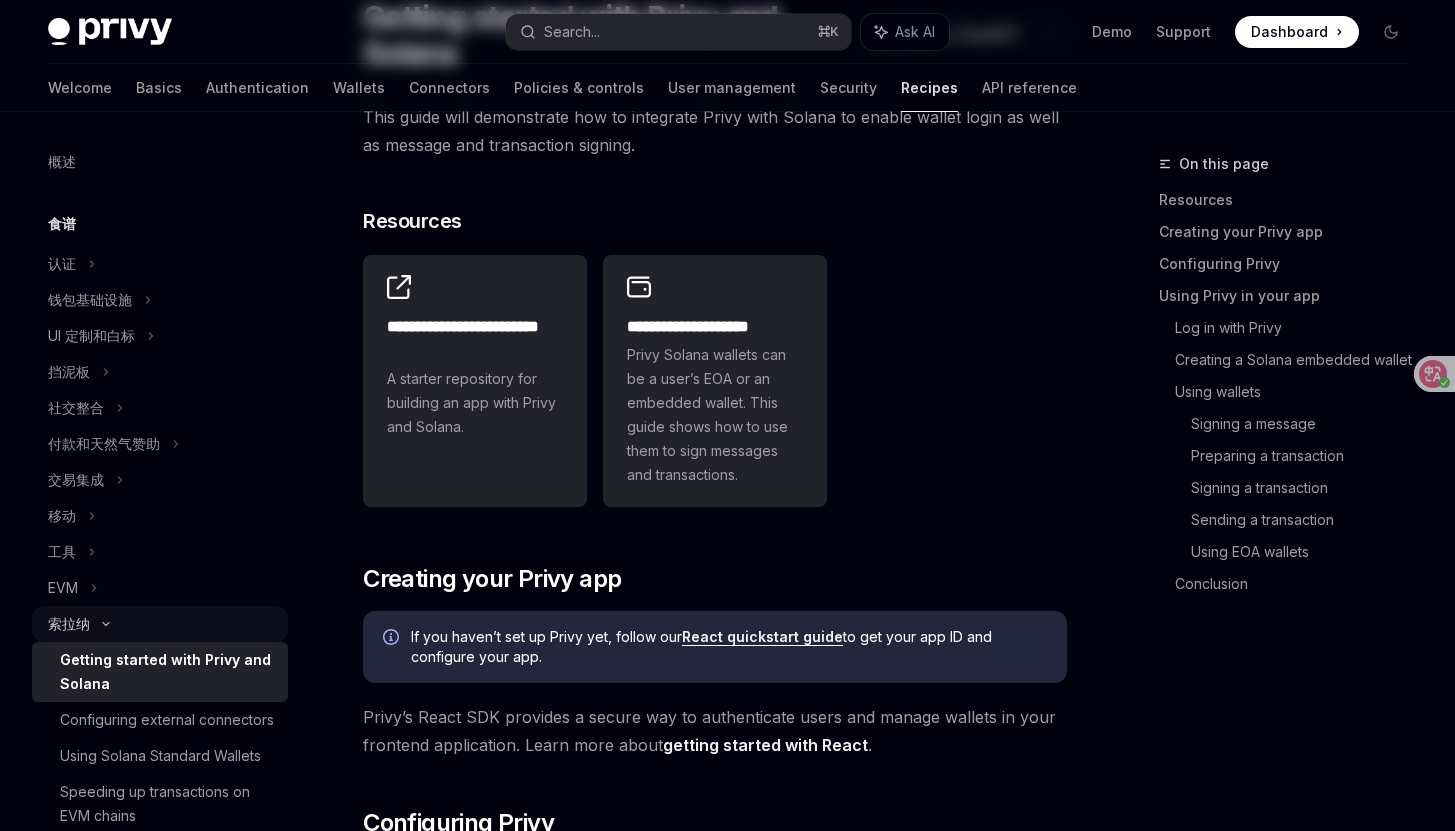 scroll, scrollTop: 0, scrollLeft: 0, axis: both 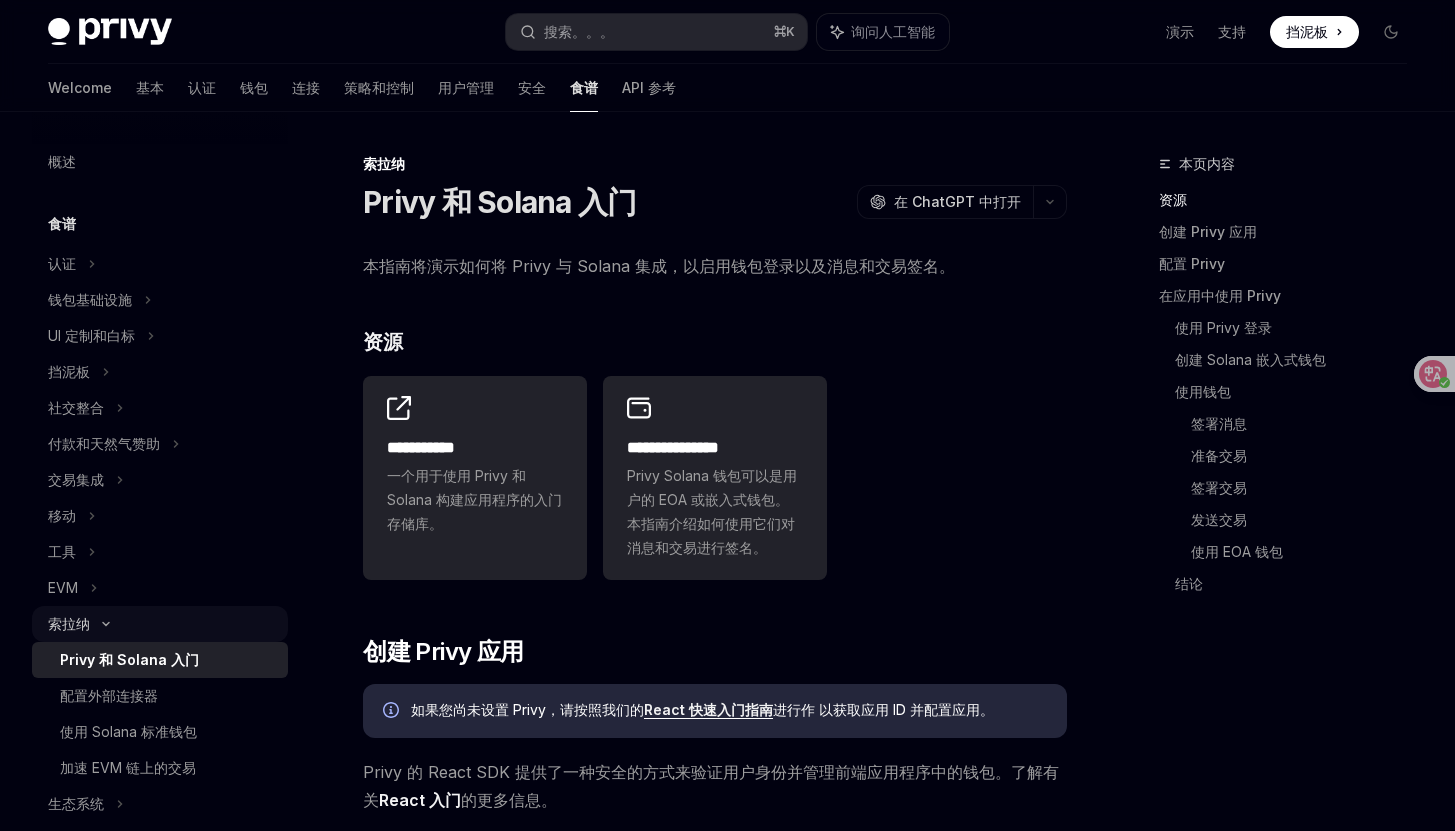 click on "索拉纳" at bounding box center (160, 624) 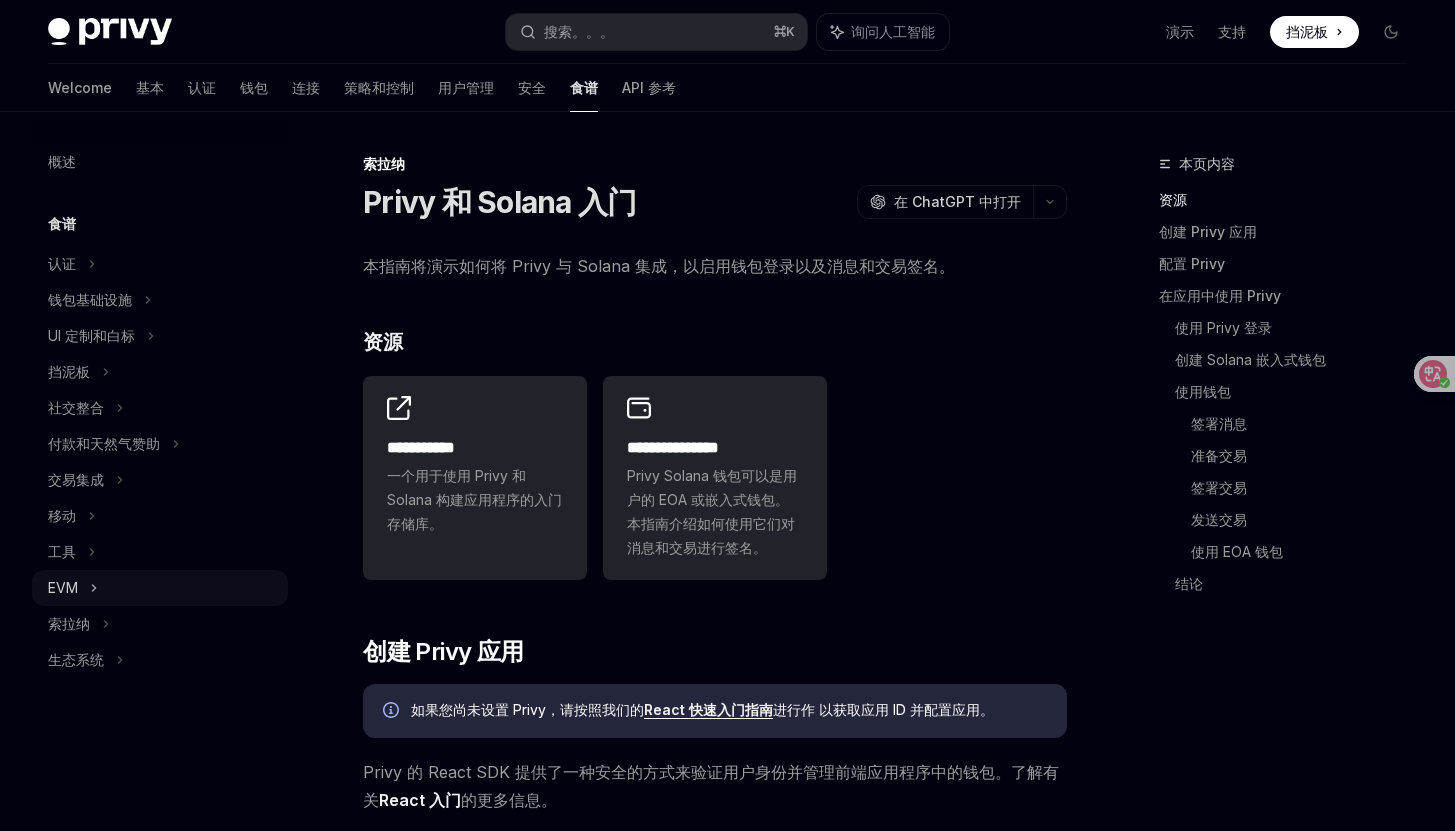 click on "EVM" at bounding box center [160, 588] 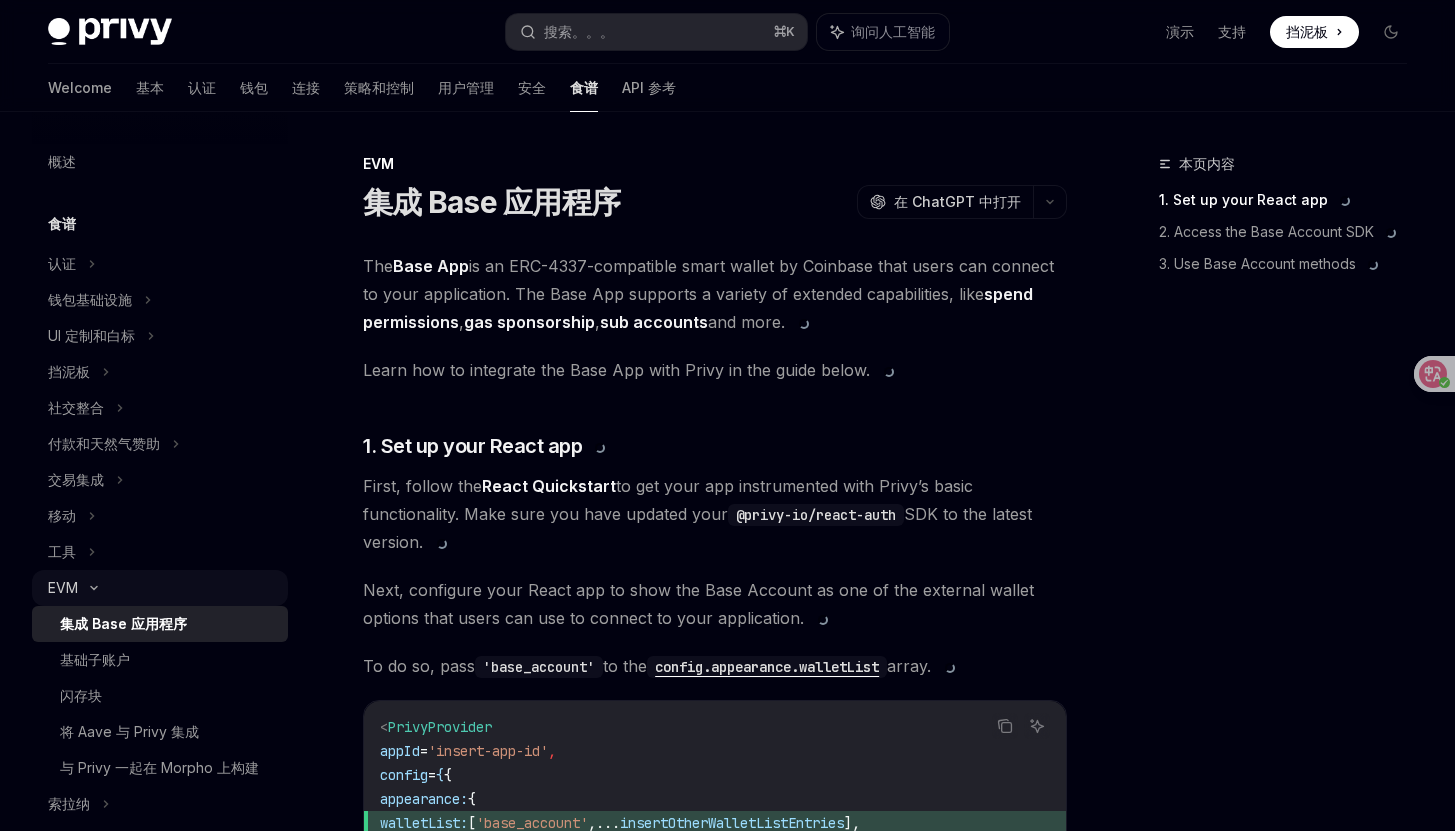 click on "EVM" at bounding box center [160, 588] 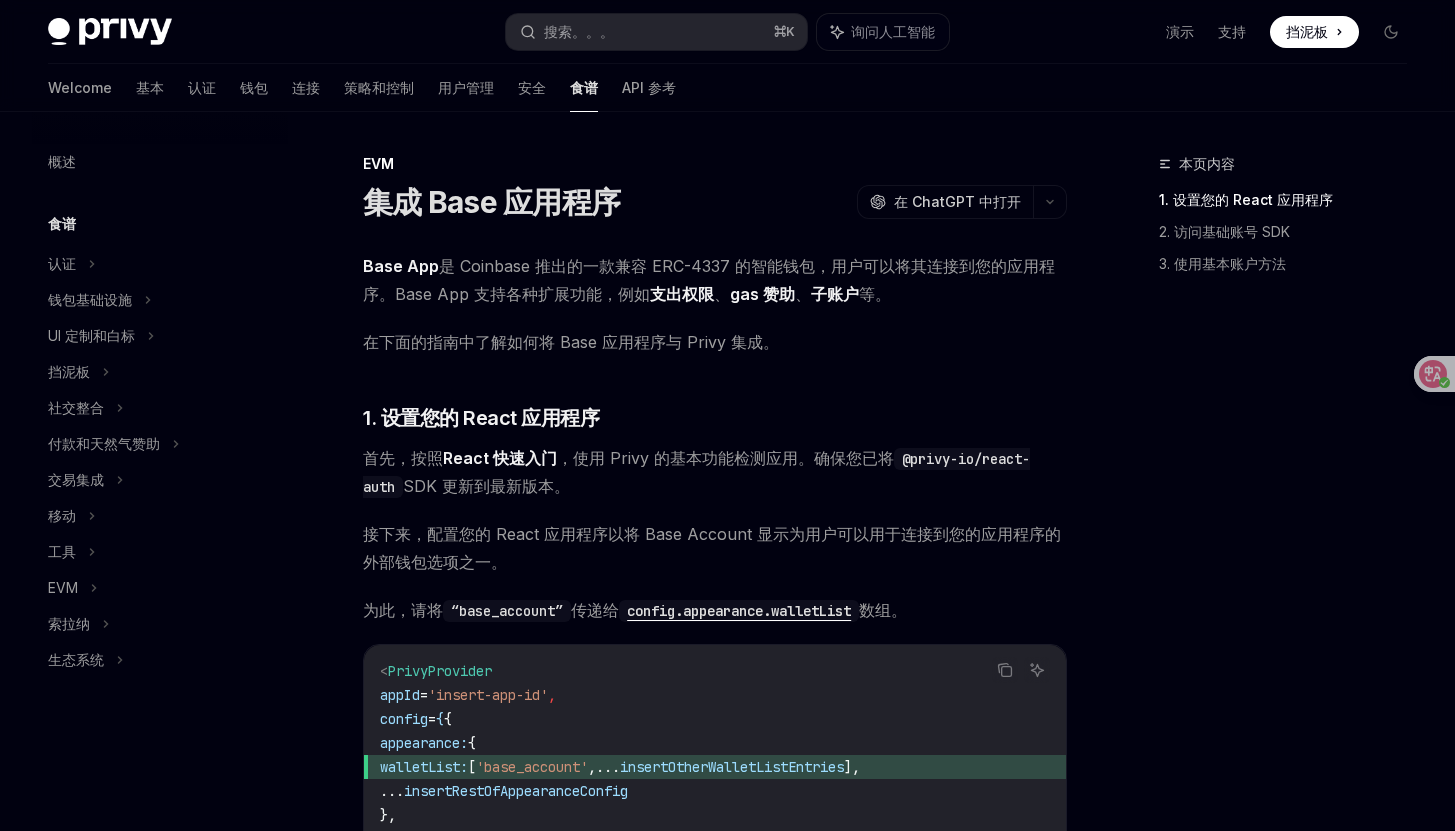 click on "Welcome 基本 认证 钱包 连接 策略和控制 用户管理 安全 食谱 API 参考" at bounding box center [727, 88] 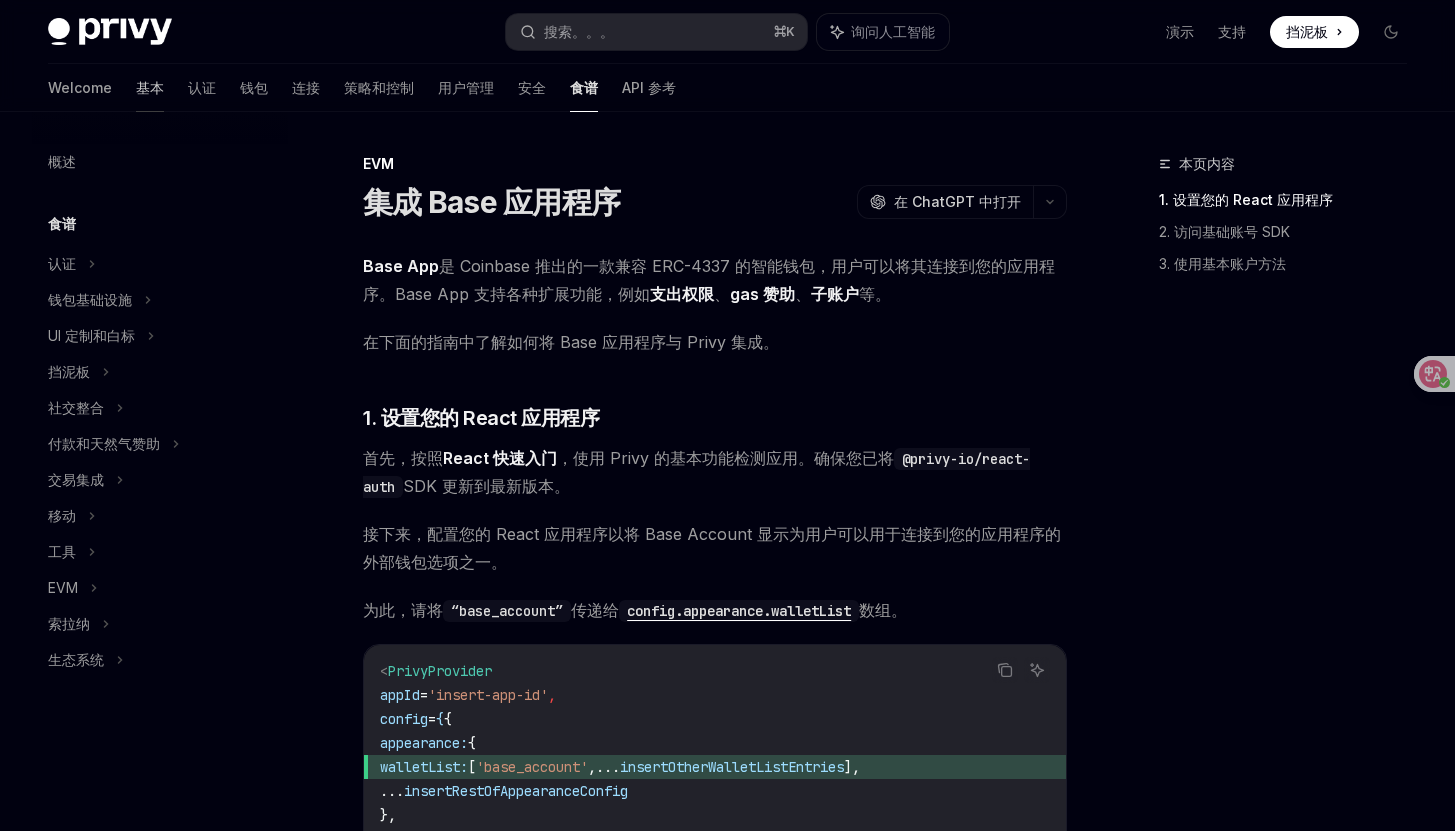 click on "基本" at bounding box center (150, 87) 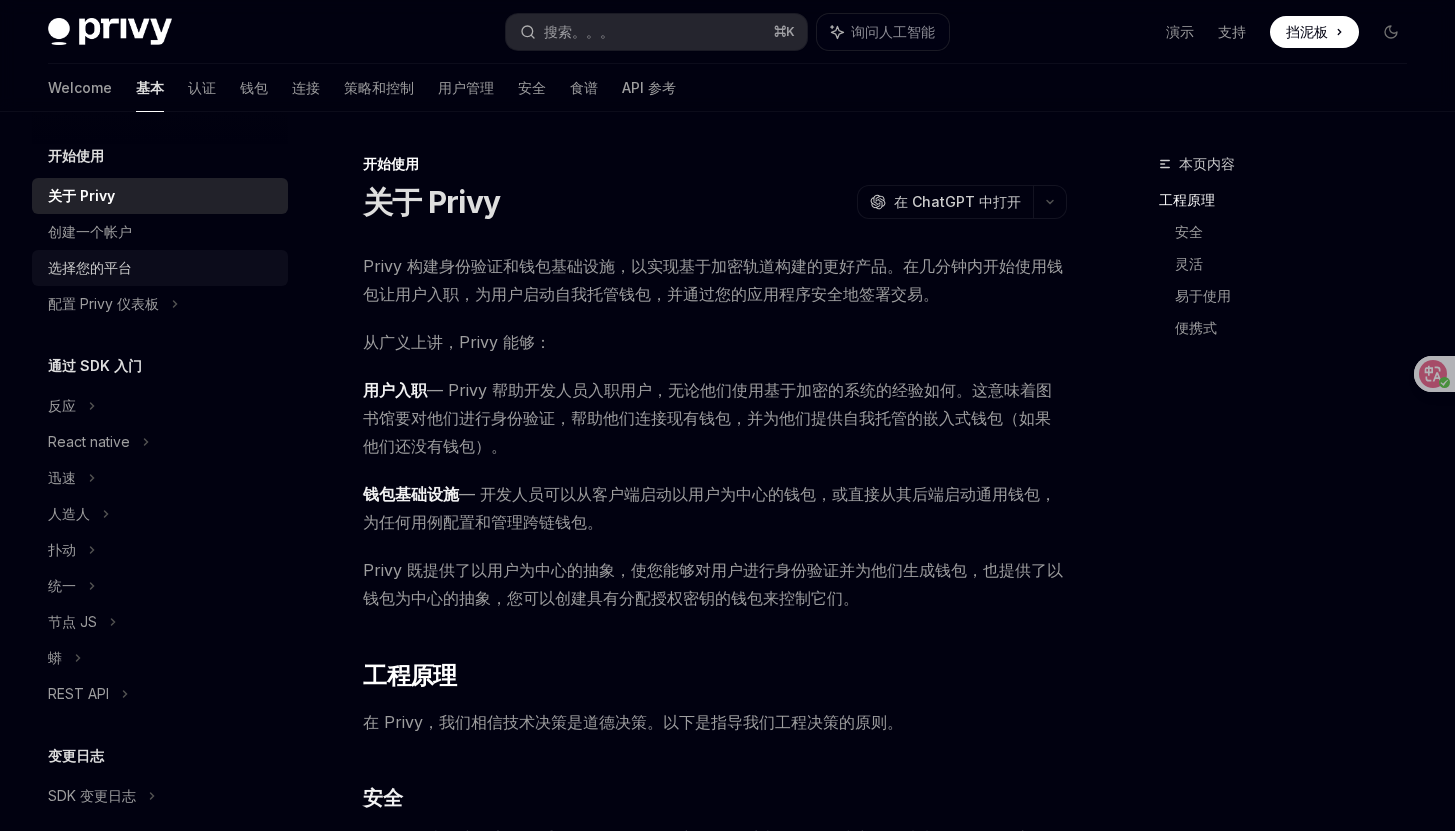 click on "选择您的平台" at bounding box center (162, 268) 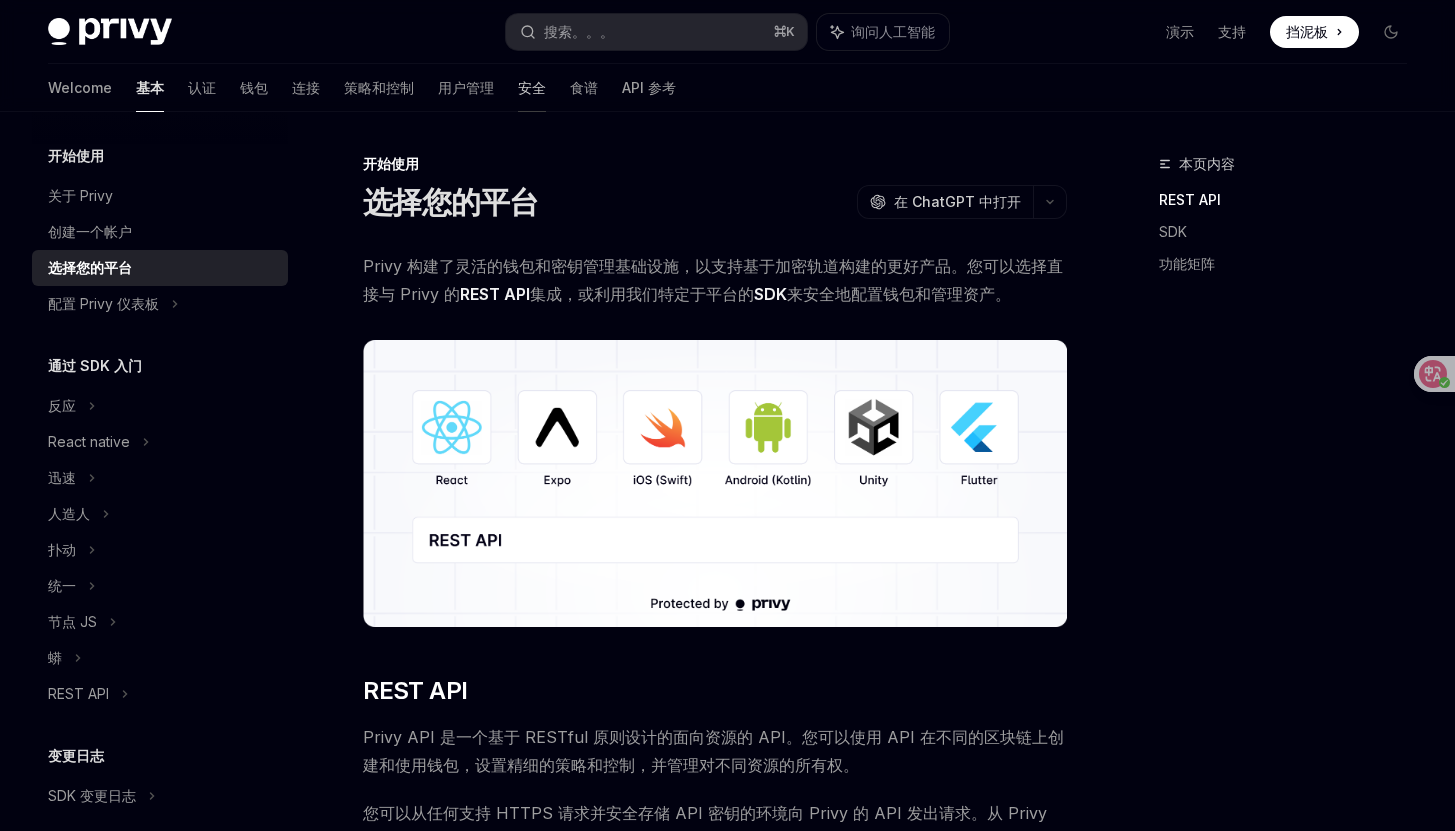 click on "安全" at bounding box center (532, 87) 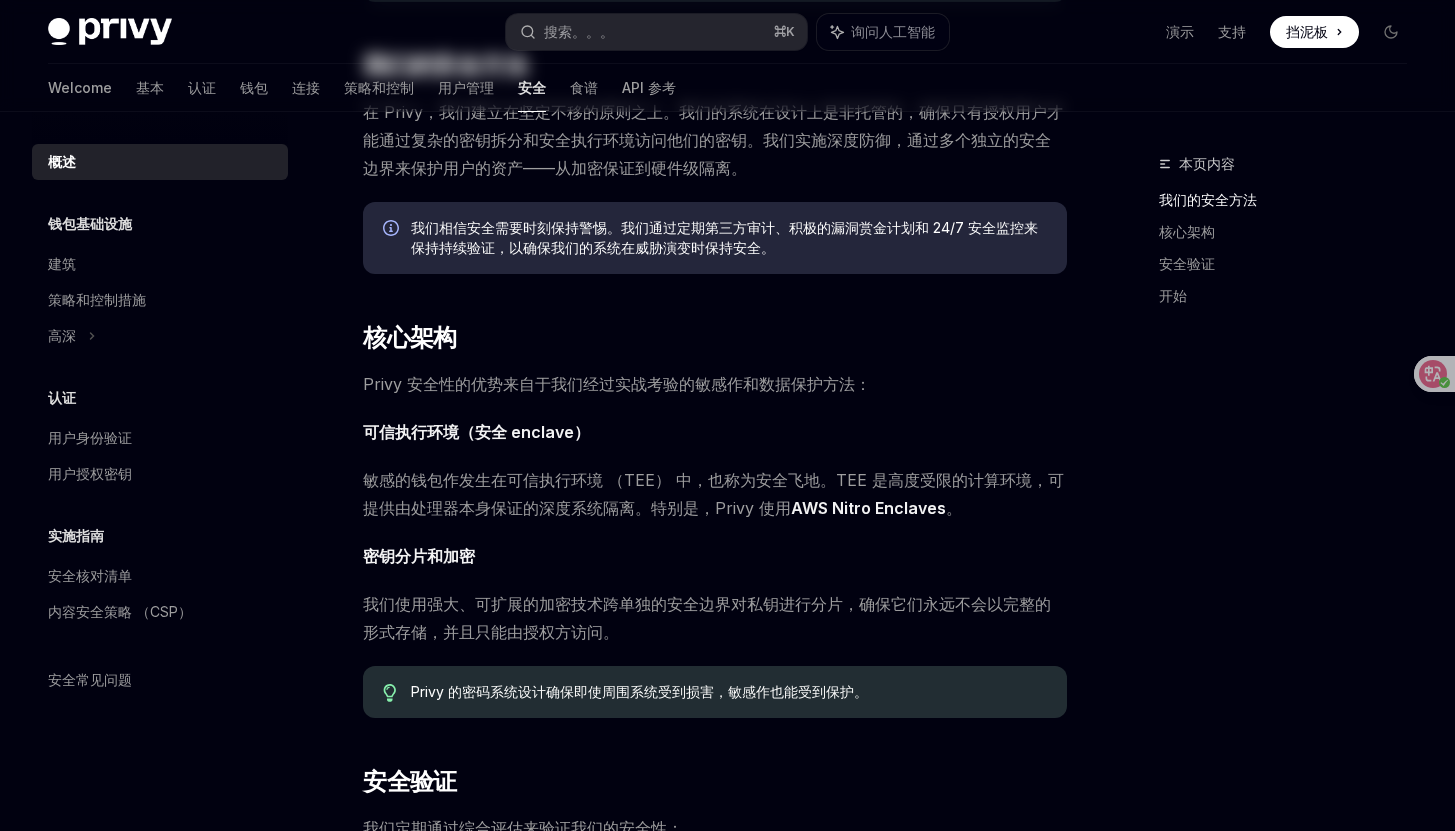 scroll, scrollTop: 0, scrollLeft: 0, axis: both 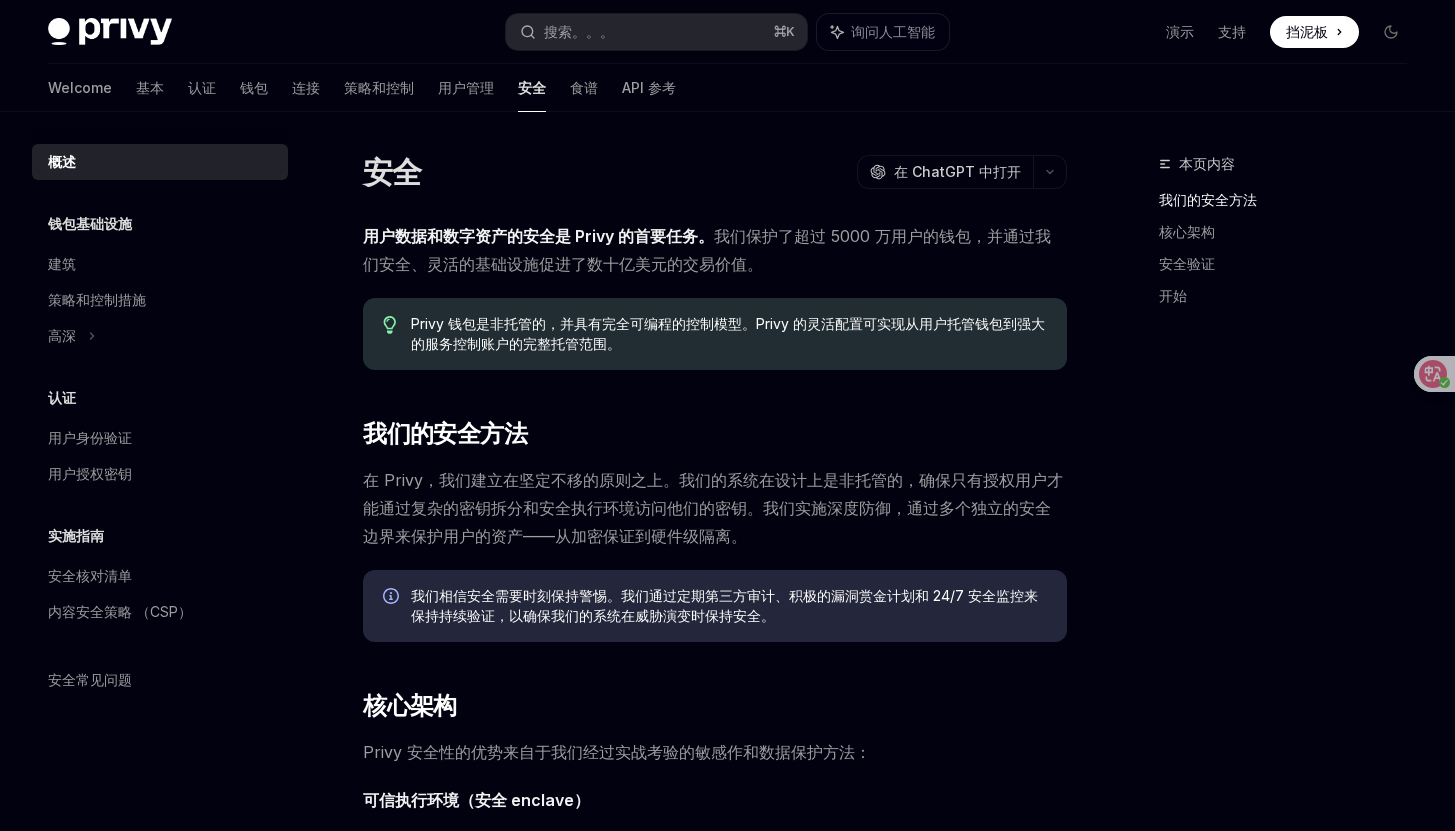 click on "Welcome 基本 认证 钱包 连接 策略和控制 用户管理 安全 食谱 API 参考" at bounding box center [362, 88] 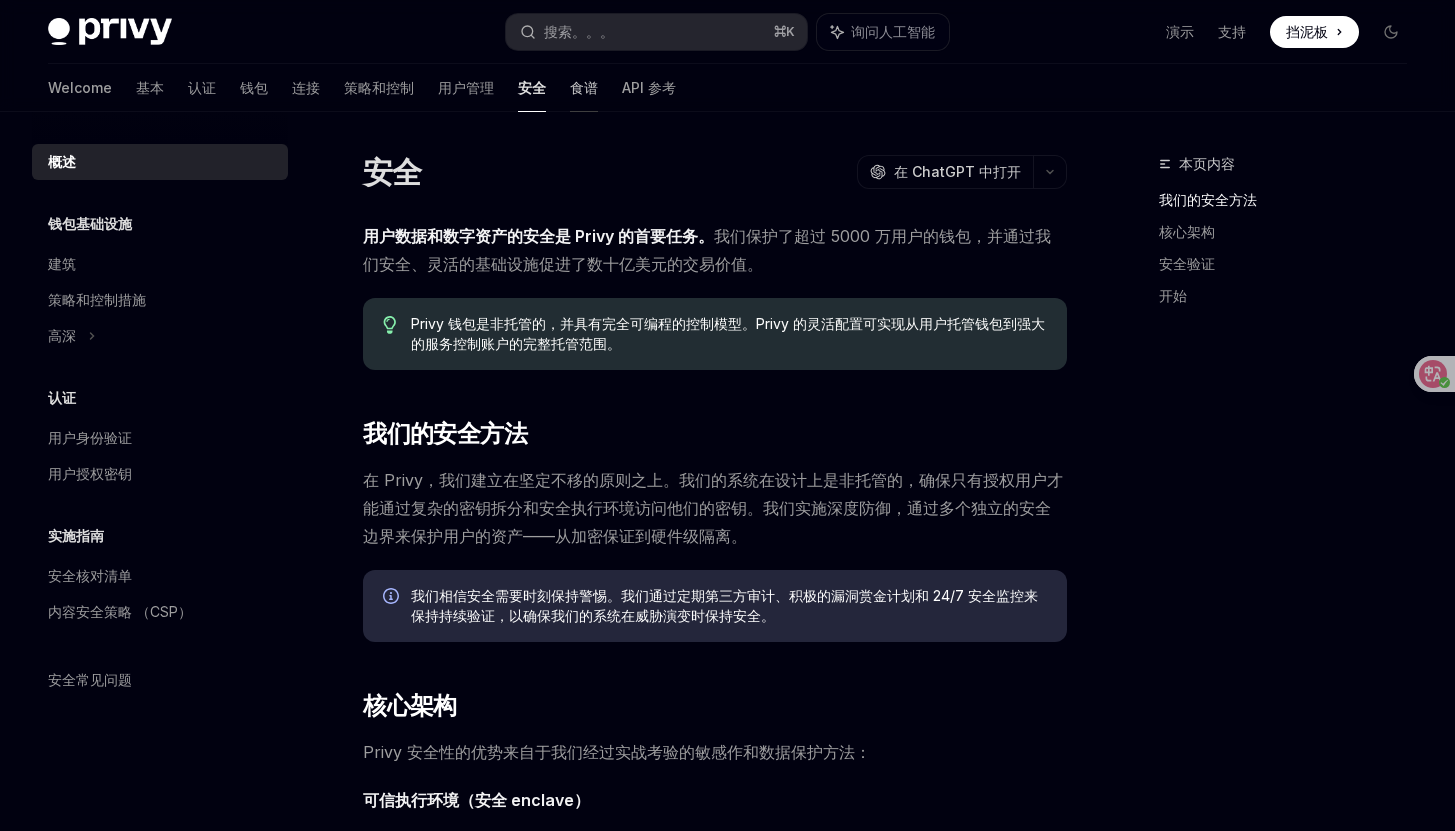 click on "食谱" at bounding box center (584, 87) 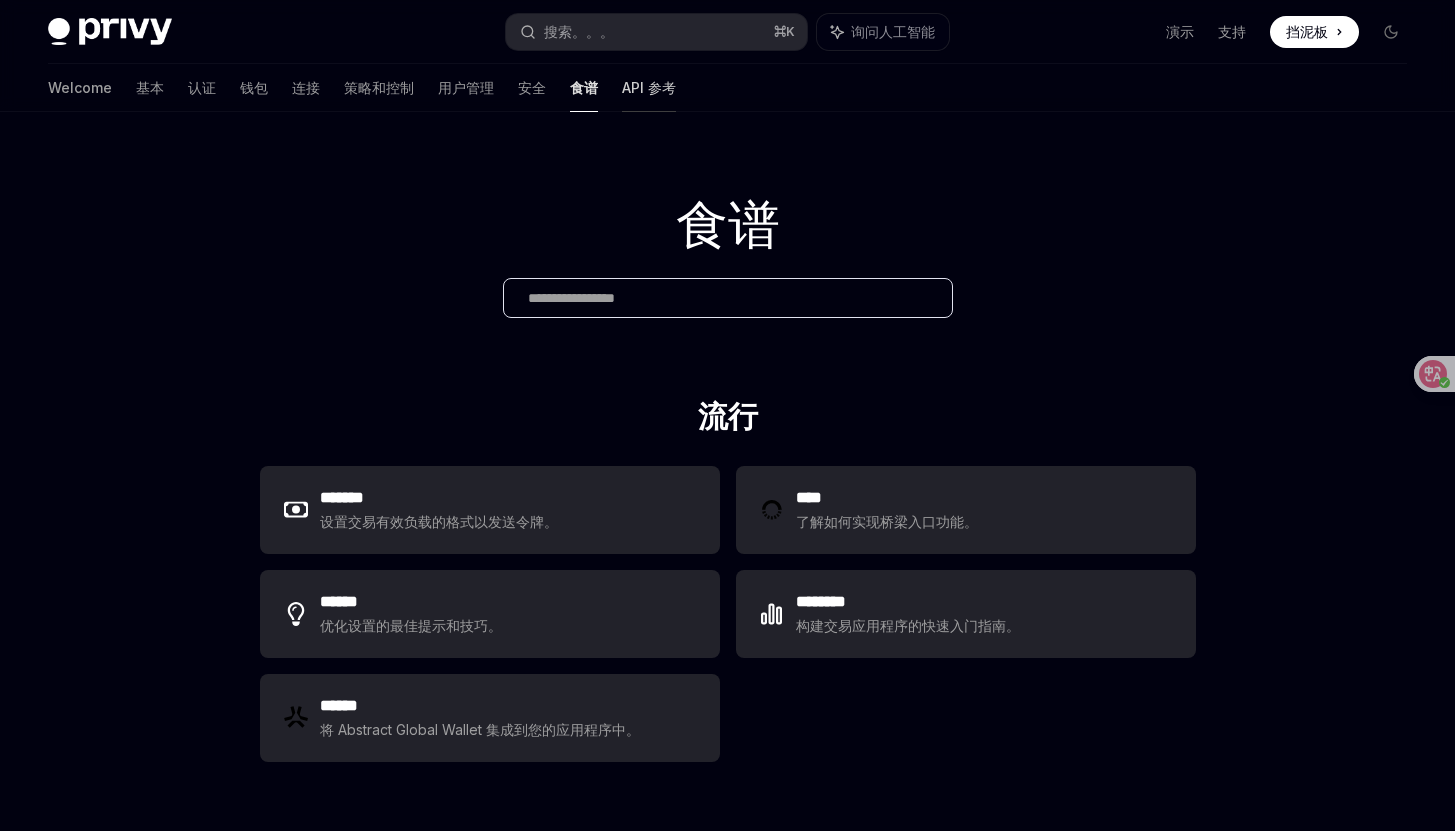 click on "API 参考" at bounding box center (649, 87) 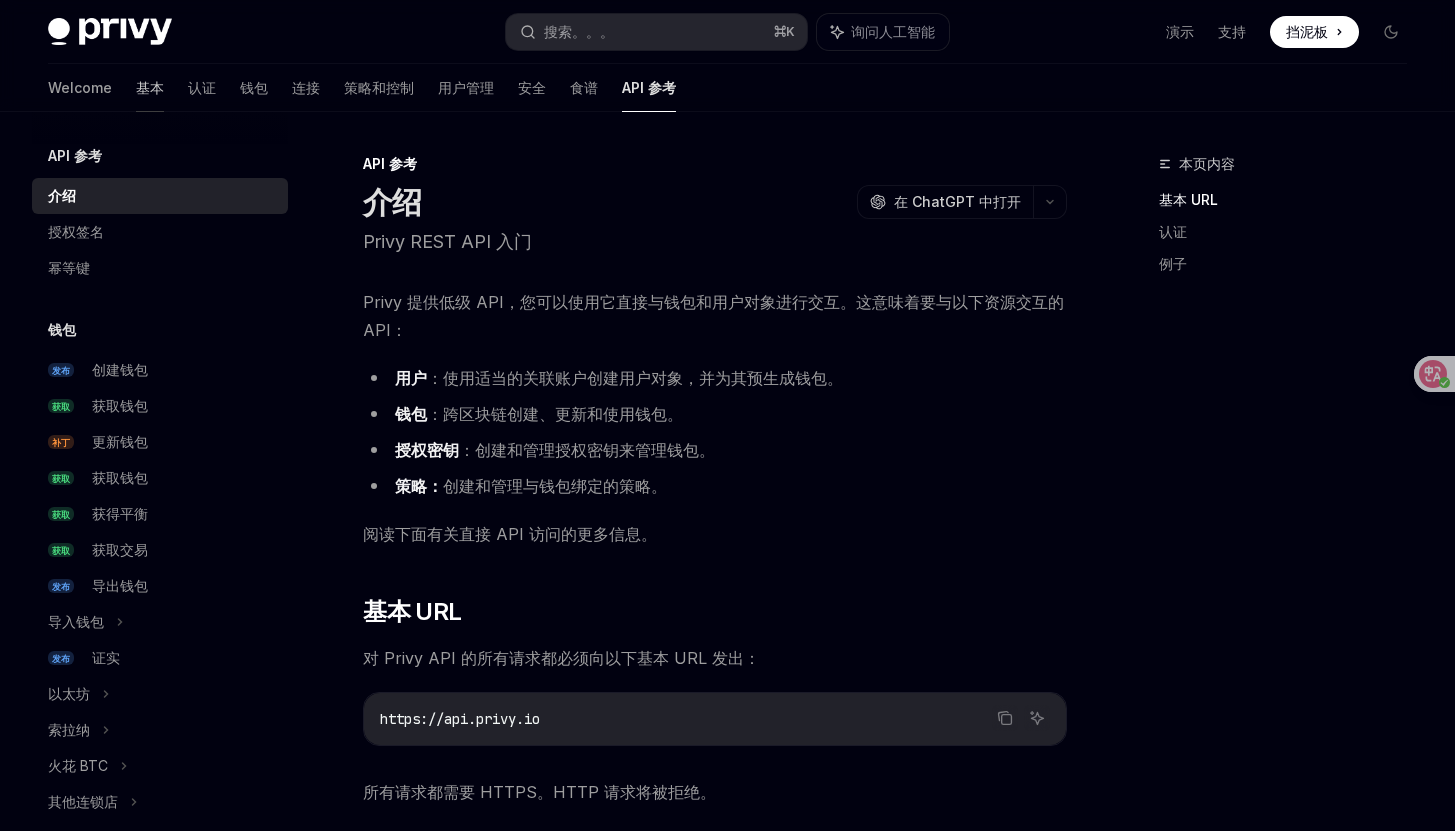 click on "基本" at bounding box center [150, 87] 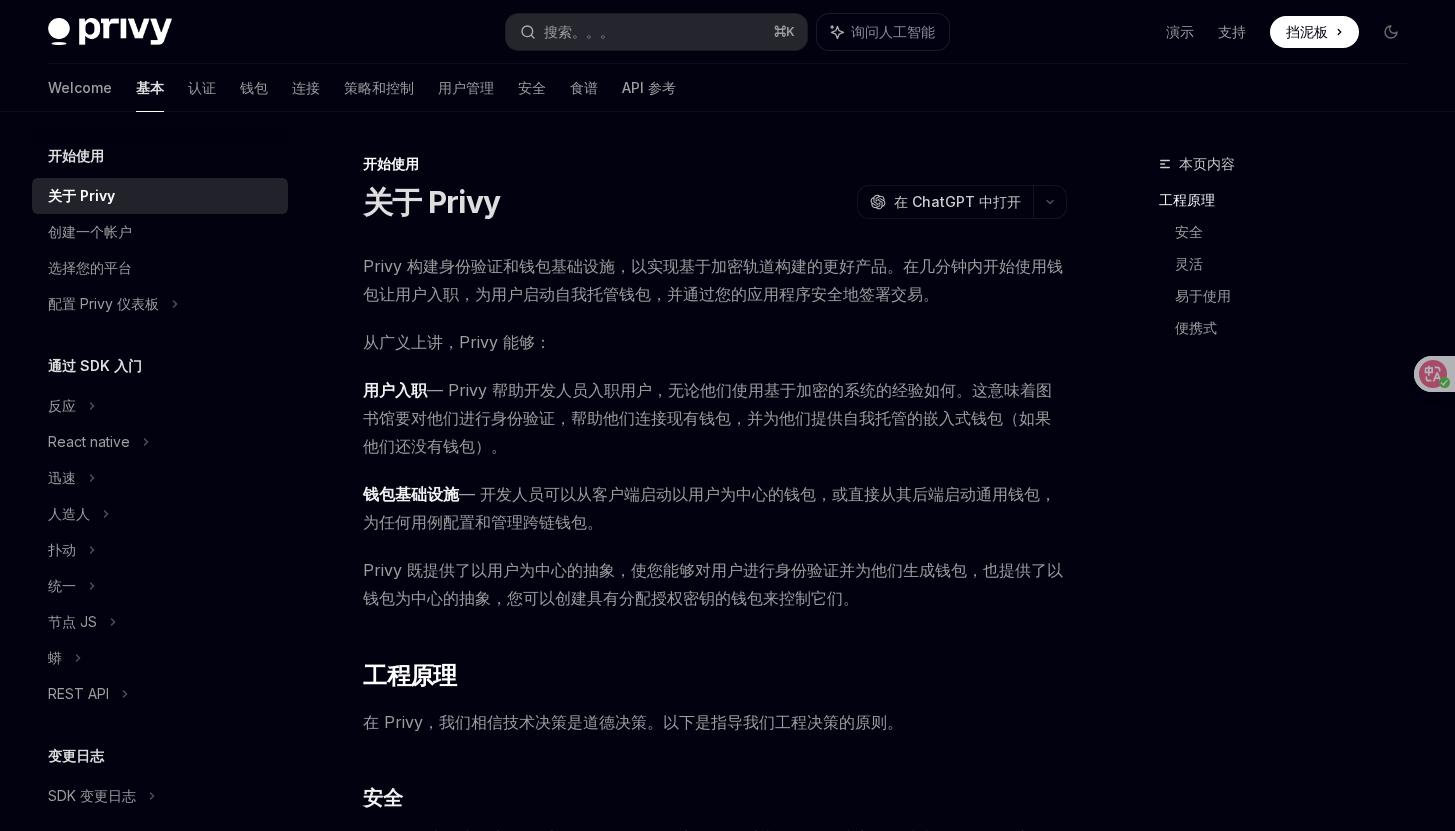 click on "Privy 构建身份验证和钱包基础设施，以实现基于加密轨道构建的更好产品。在几分钟内开始使用钱包让用户入职，为用户启动自我托管钱包，并通过您的应用程序安全地签署交易。
从广义上讲，Privy 能够：
用户入职   — Privy 帮助开发人员入职用户，无论他们使用基于加密的系统的经验如何。这意味着图书馆要对他们进行身份验证，帮助他们连接现有钱包，并为他们提供自我托管的嵌入式钱包（如果他们还没有钱包）。
钱包基础设施   — 开发人员可以从客户端启动以用户为中心的钱包，或直接从其后端启动通用钱包，为任何用例配置和管理跨链钱包。
Privy 既提供了以用户为中心的抽象，使您能够对用户进行身份验证并为他们生成钱包，也提供了以钱包为中心的抽象，您可以创建具有分配授权密钥的钱包来控制它们。
​ 工程原理
​ 安全
​ 灵活" at bounding box center (715, 1139) 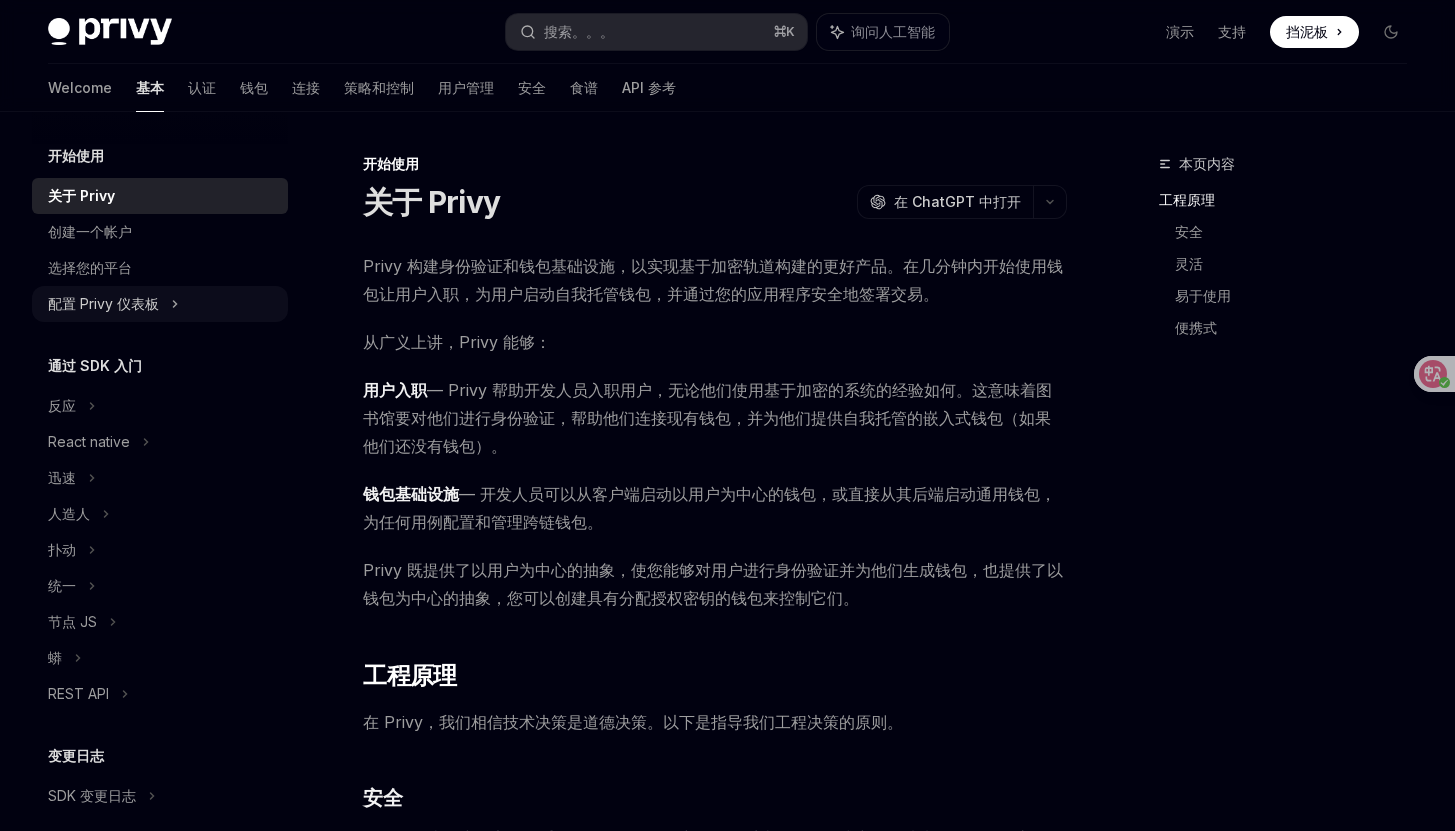 click on "配置 Privy 仪表板" at bounding box center [160, 304] 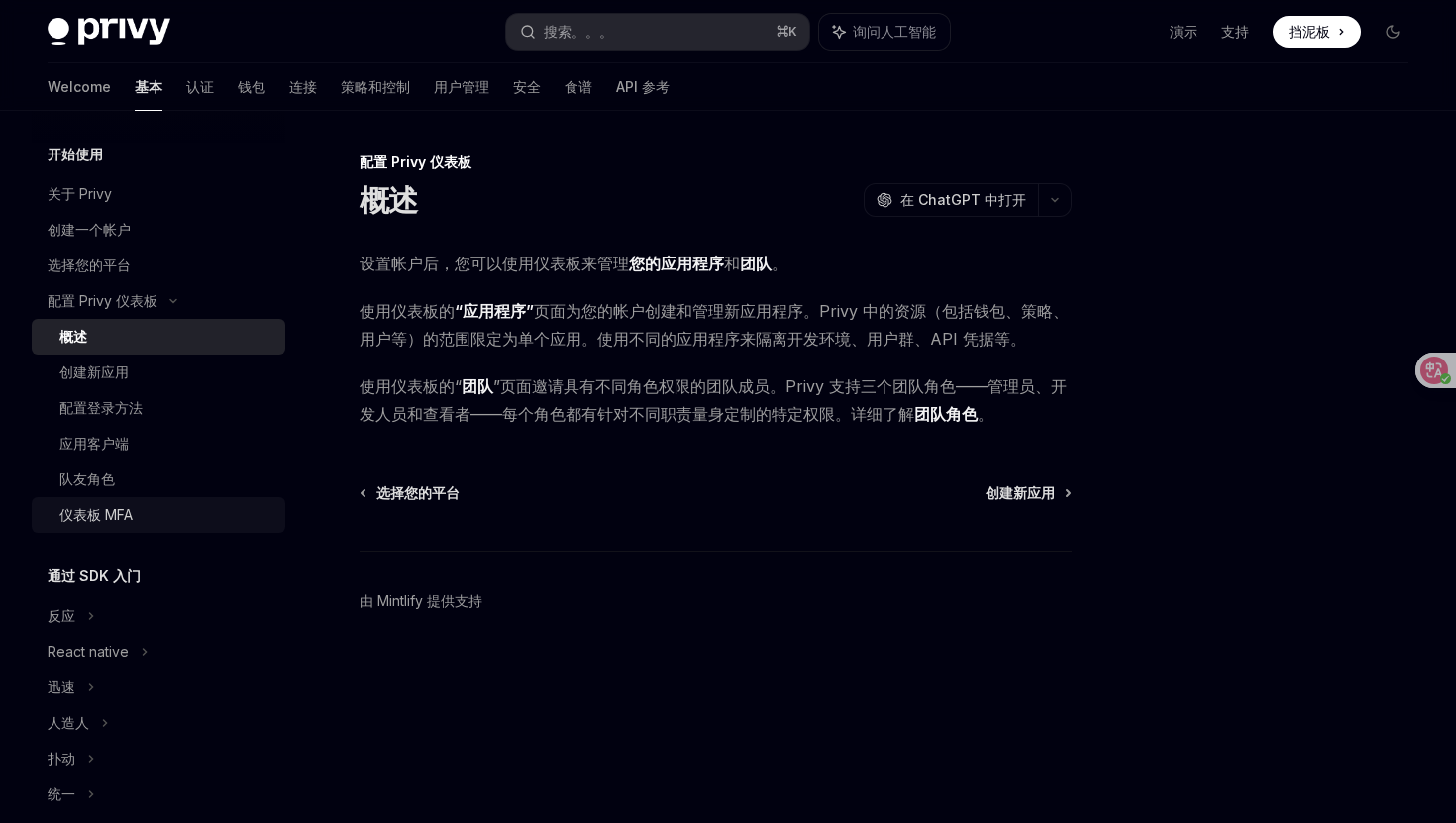 click on "仪表板 MFA" at bounding box center [96, 515] 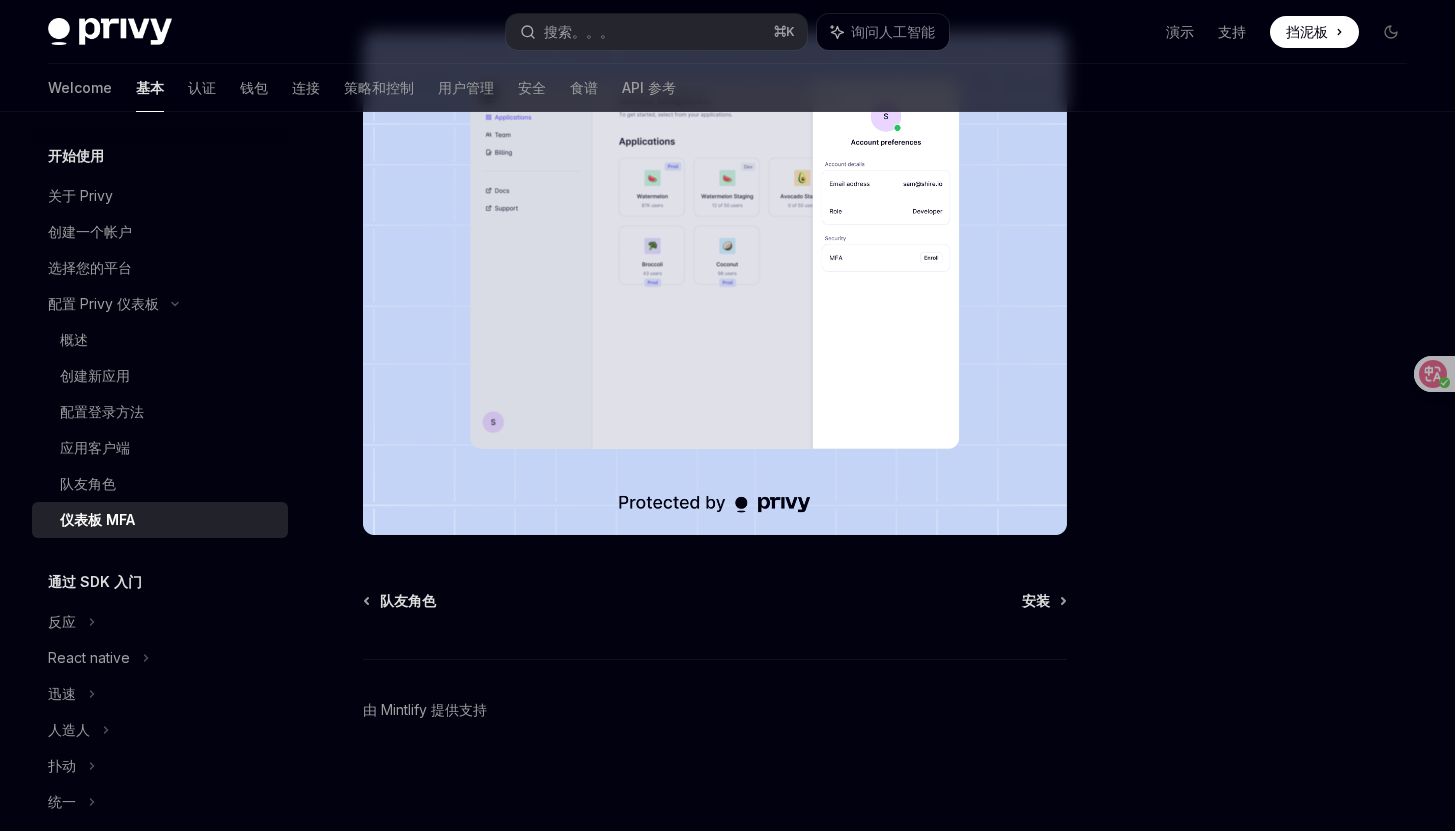 scroll, scrollTop: 0, scrollLeft: 0, axis: both 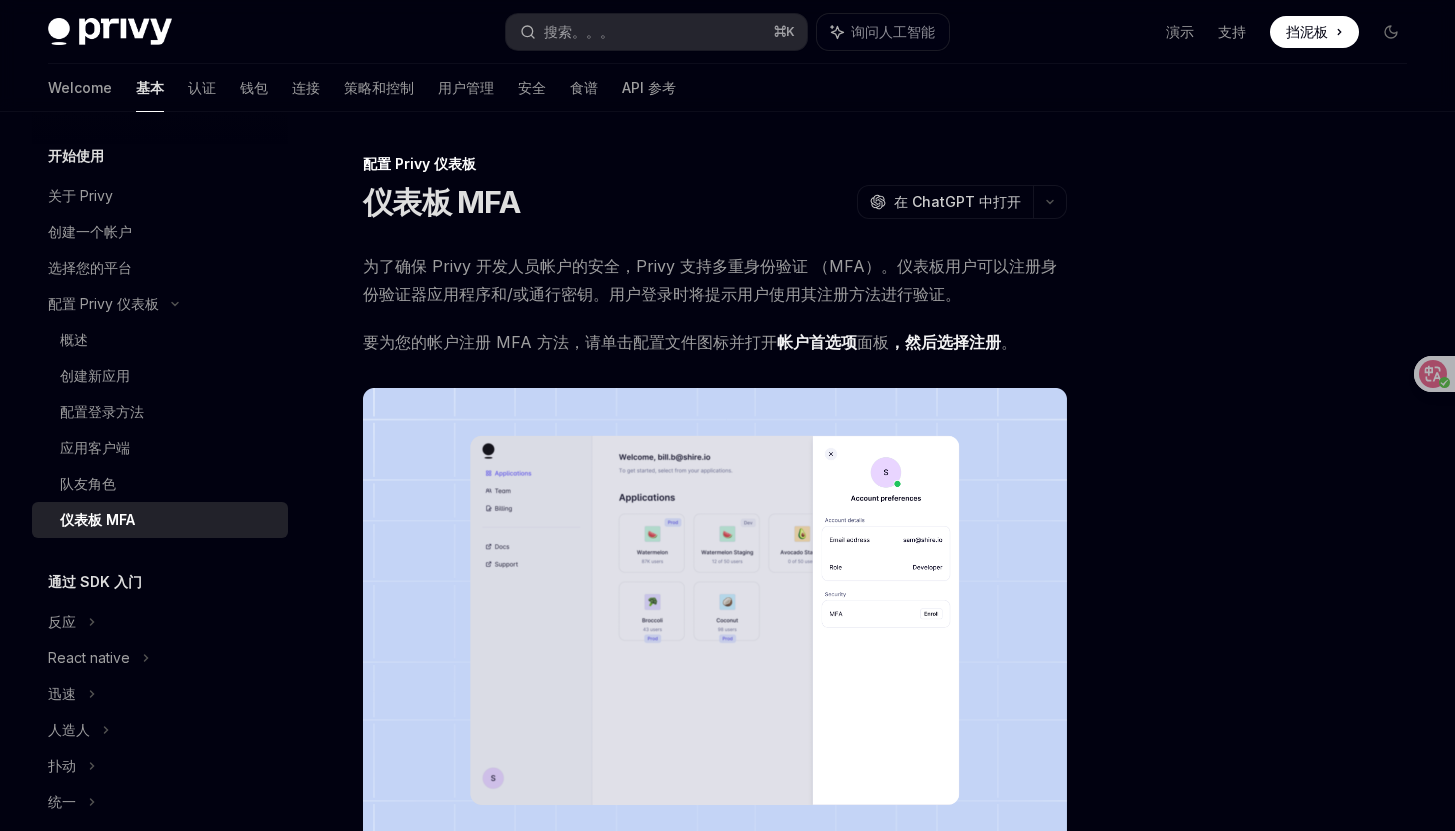 click at bounding box center [1314, 32] 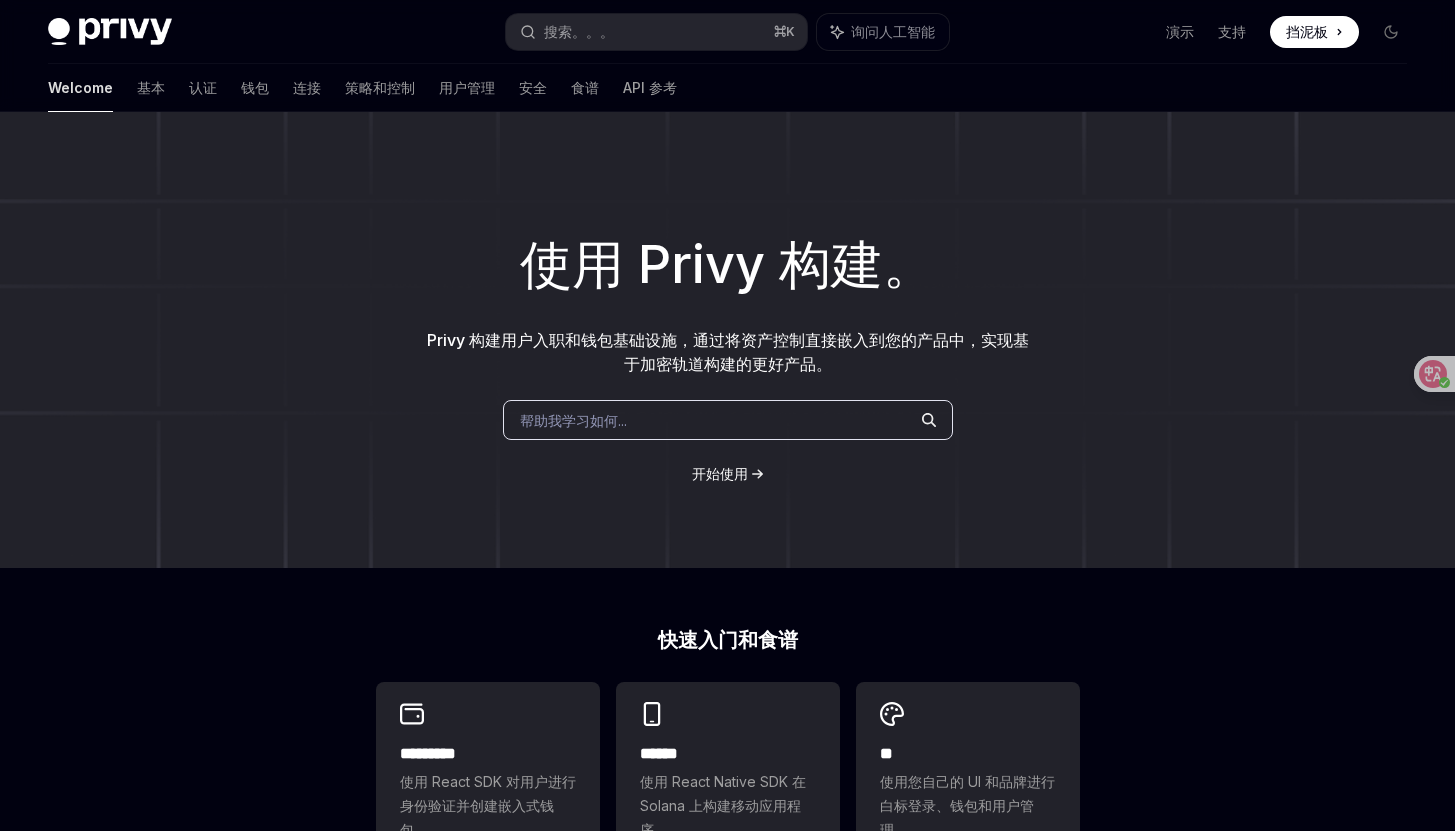 scroll, scrollTop: 0, scrollLeft: 0, axis: both 